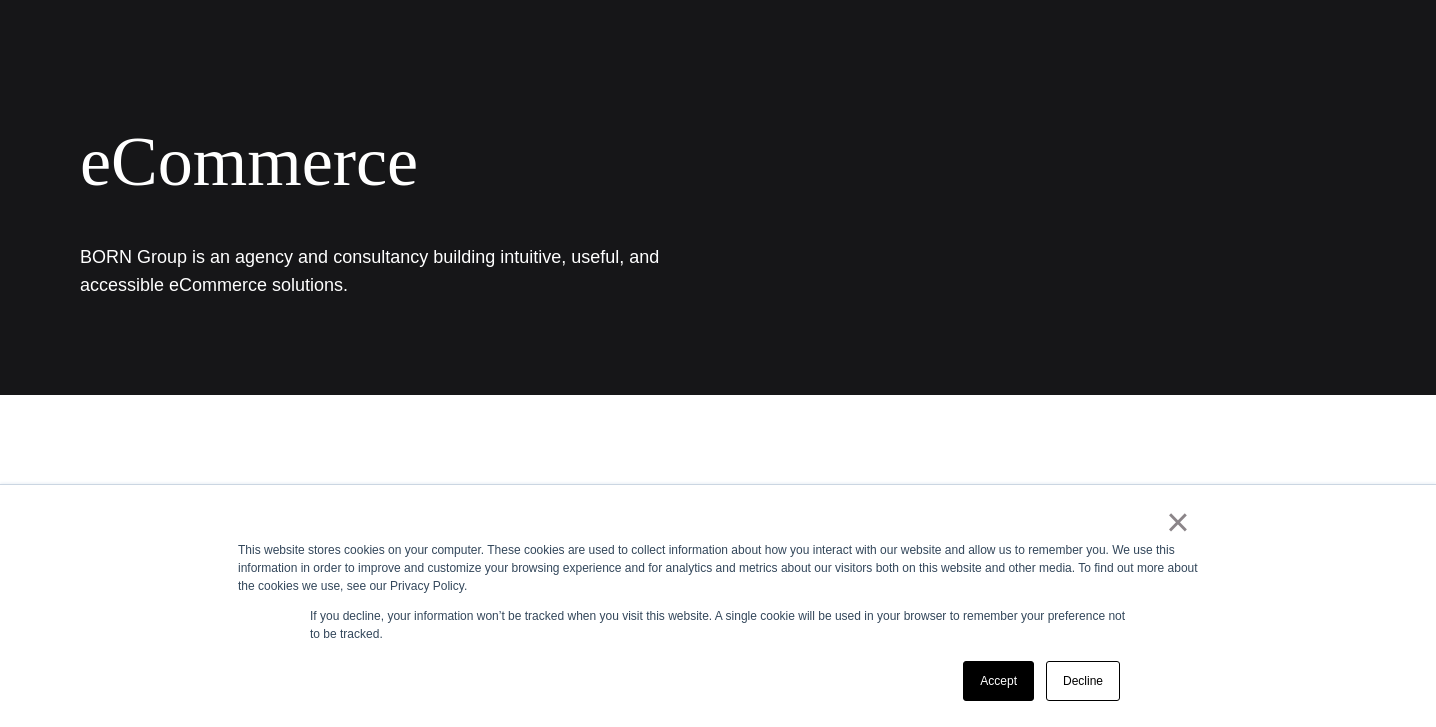 scroll, scrollTop: 162, scrollLeft: 0, axis: vertical 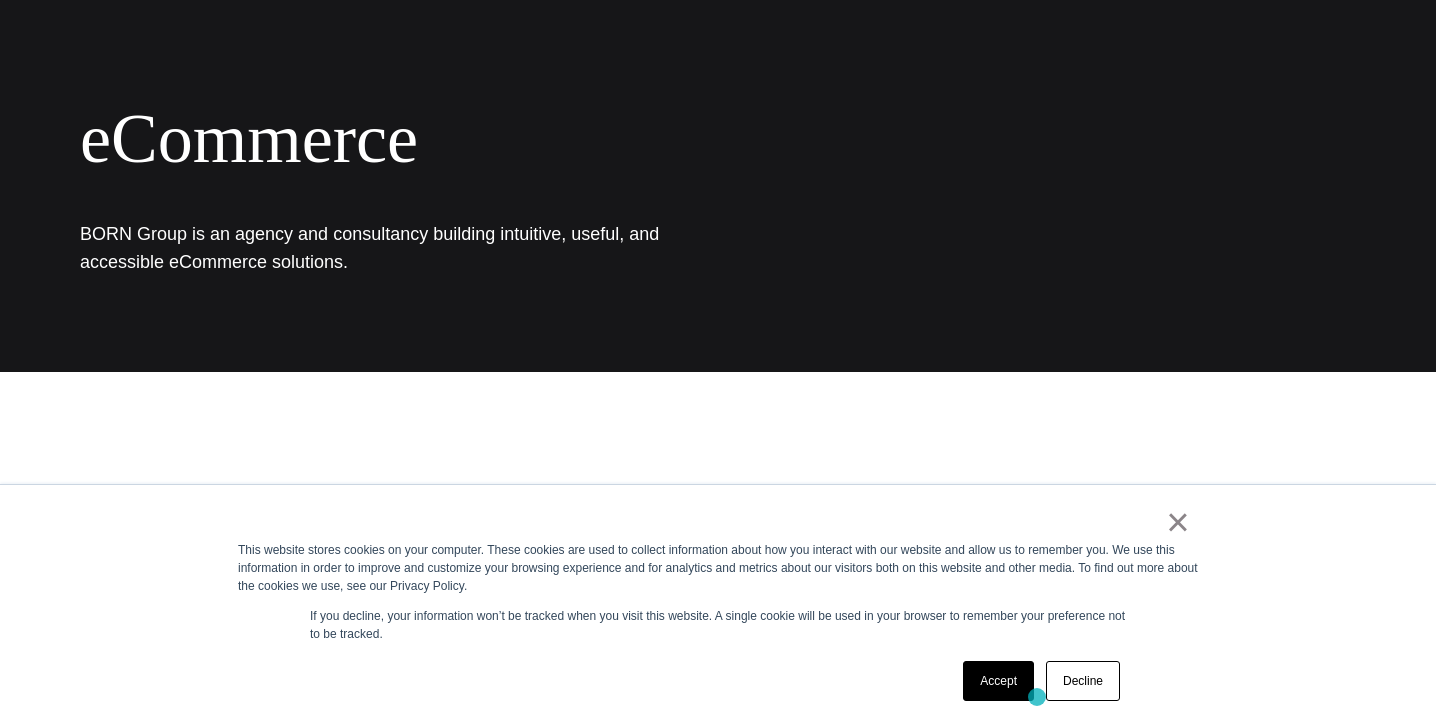 click on "Accept" at bounding box center (998, 681) 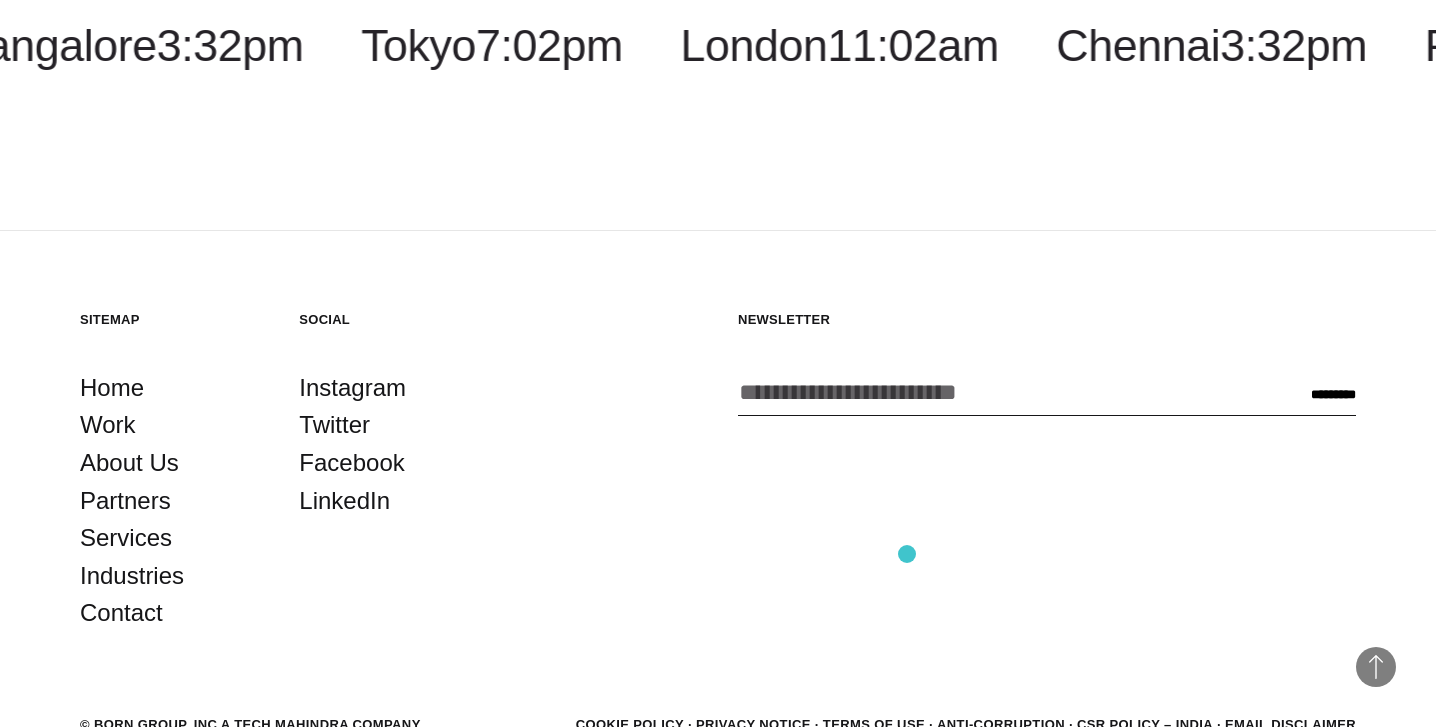 scroll, scrollTop: 3207, scrollLeft: 0, axis: vertical 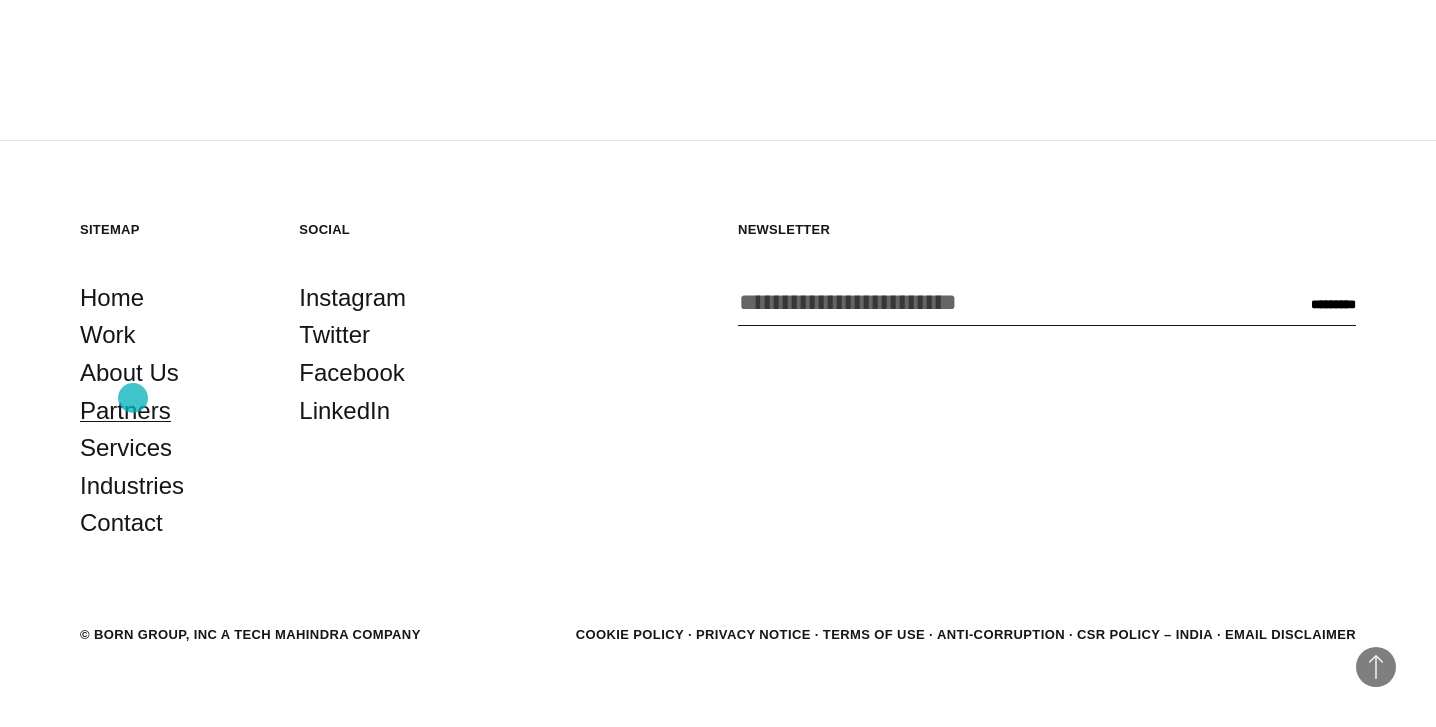 click on "Partners" at bounding box center (125, 411) 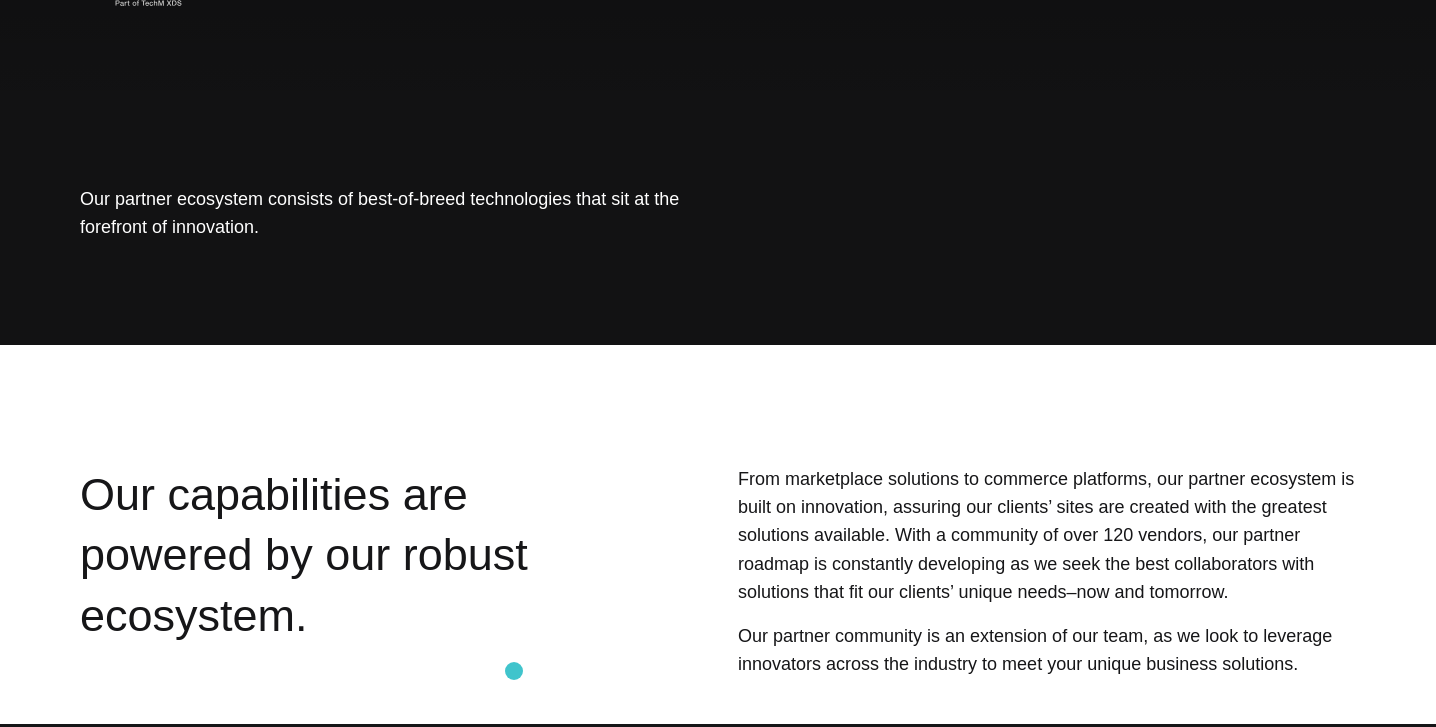 scroll, scrollTop: 0, scrollLeft: 0, axis: both 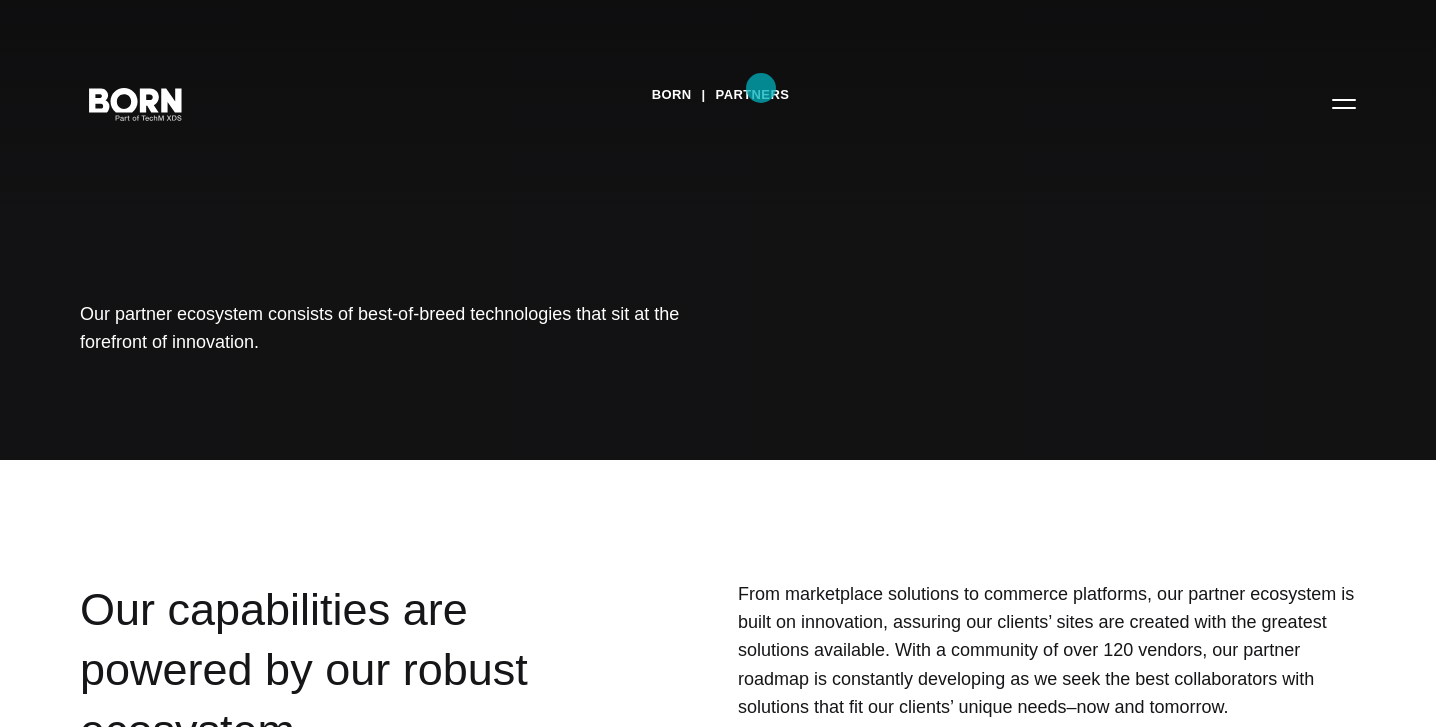 click on "Partners" at bounding box center (753, 95) 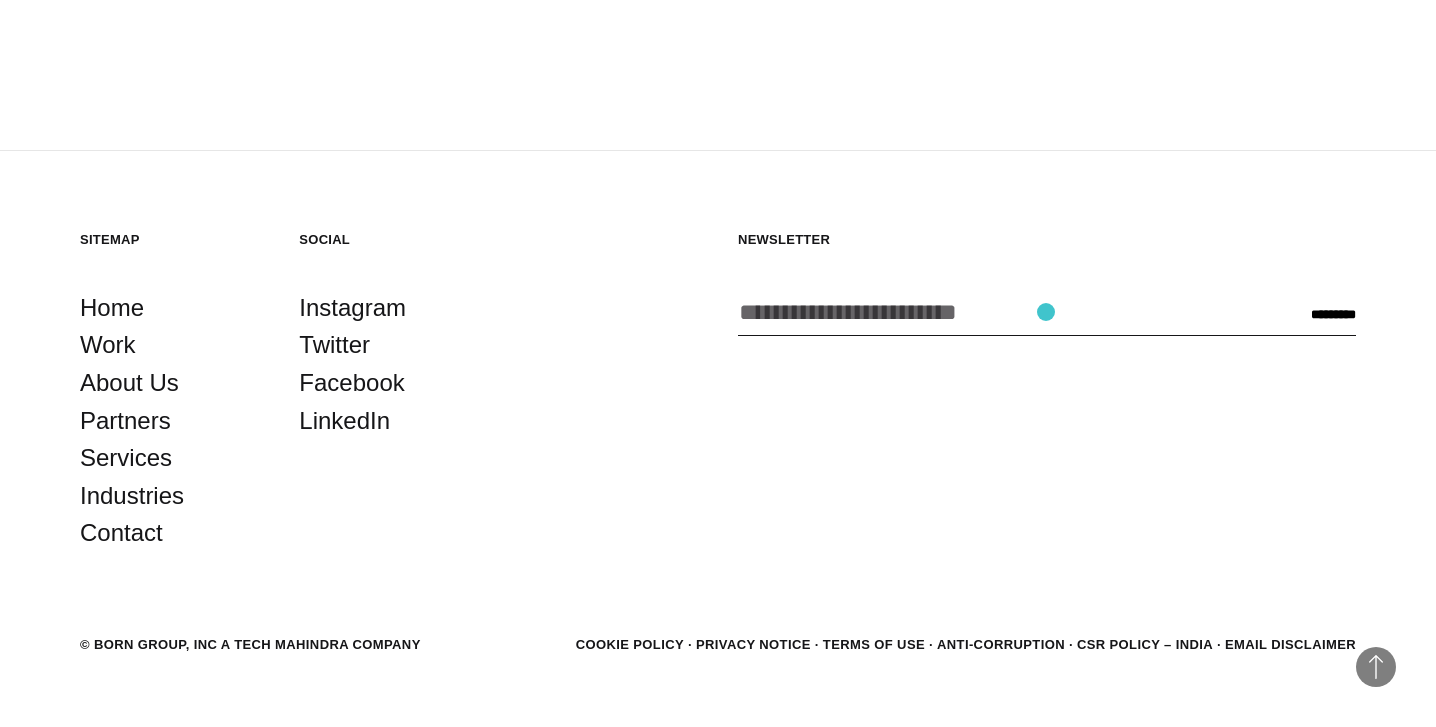 scroll, scrollTop: 3996, scrollLeft: 0, axis: vertical 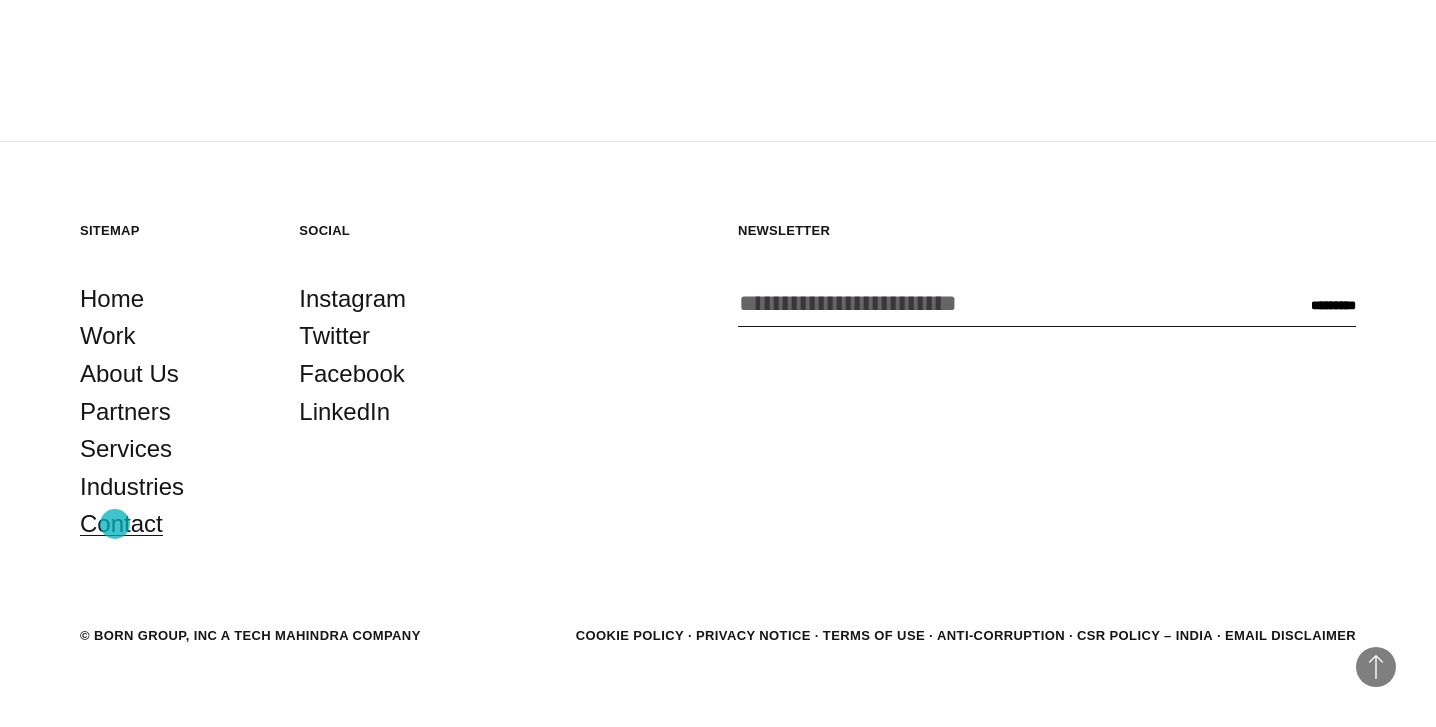 click on "Contact" at bounding box center (121, 524) 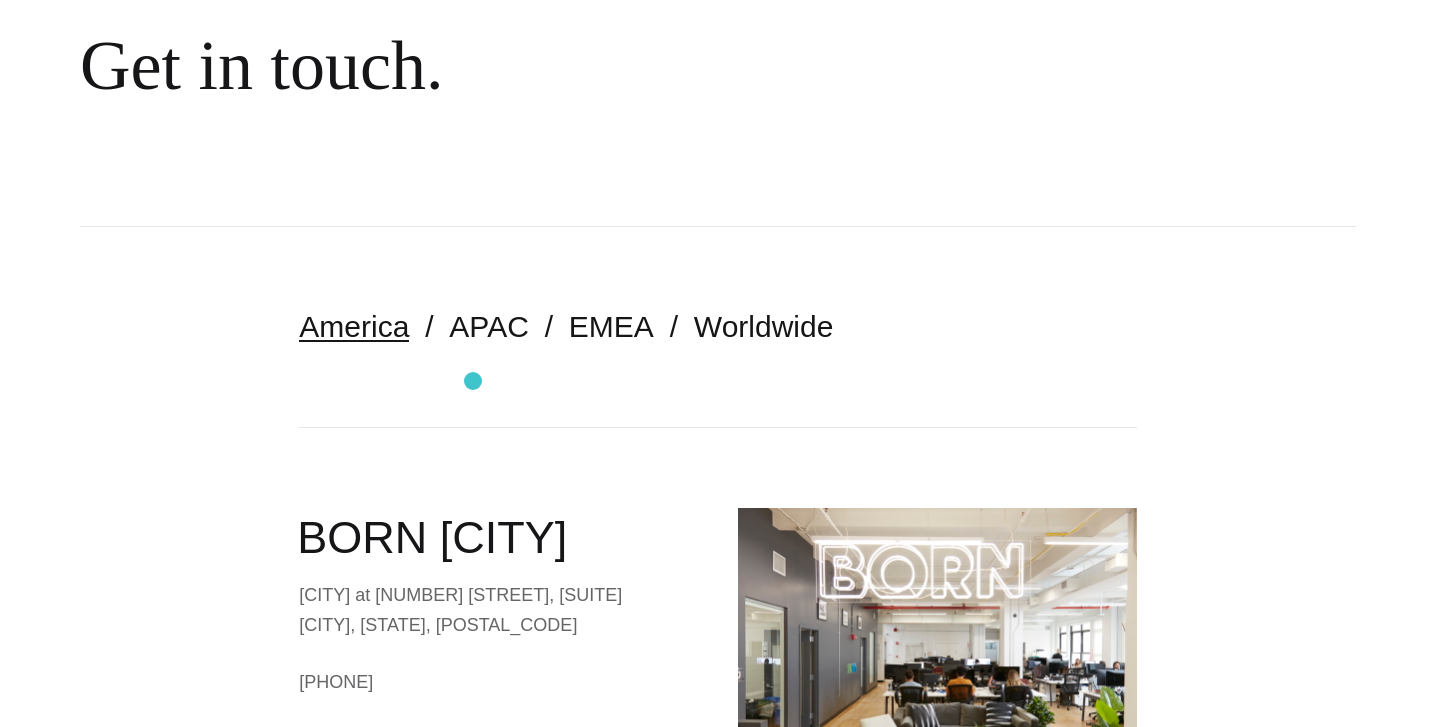 scroll, scrollTop: 365, scrollLeft: 0, axis: vertical 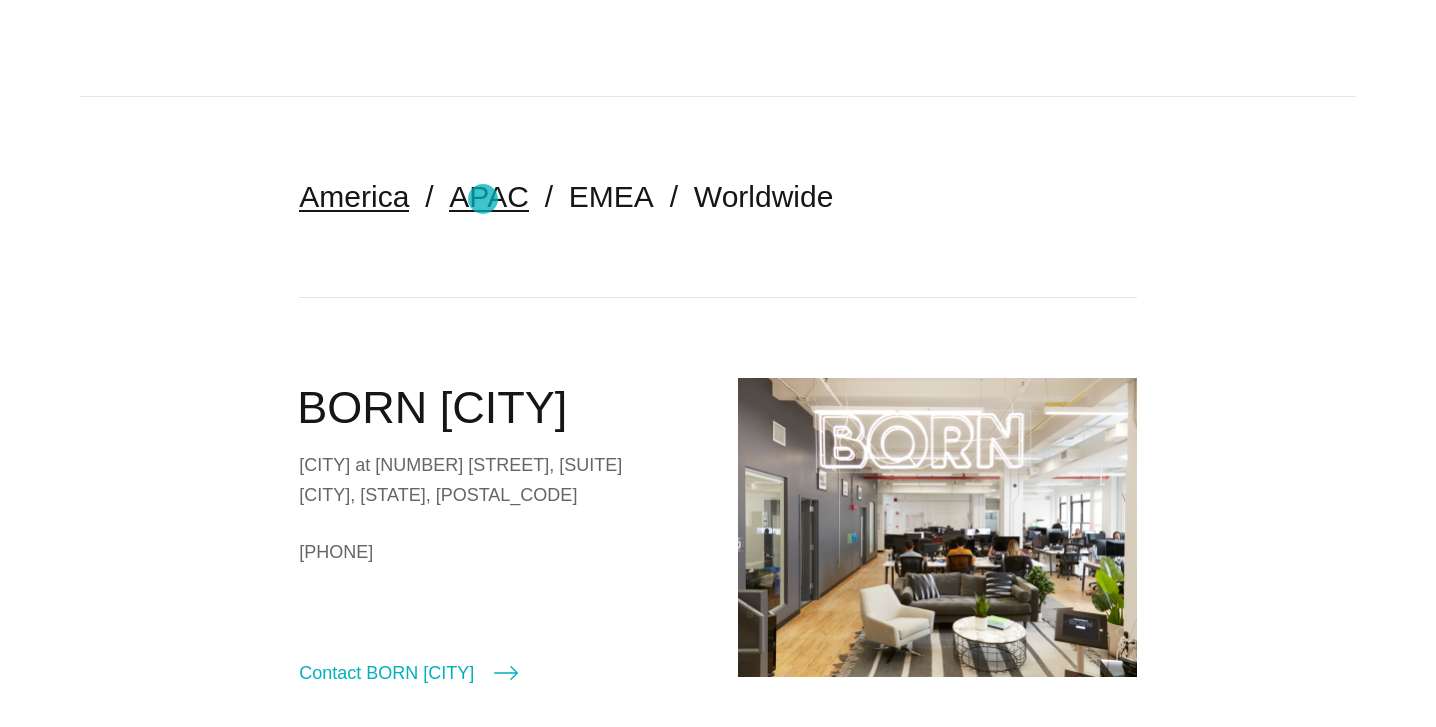 click on "APAC" at bounding box center (488, 196) 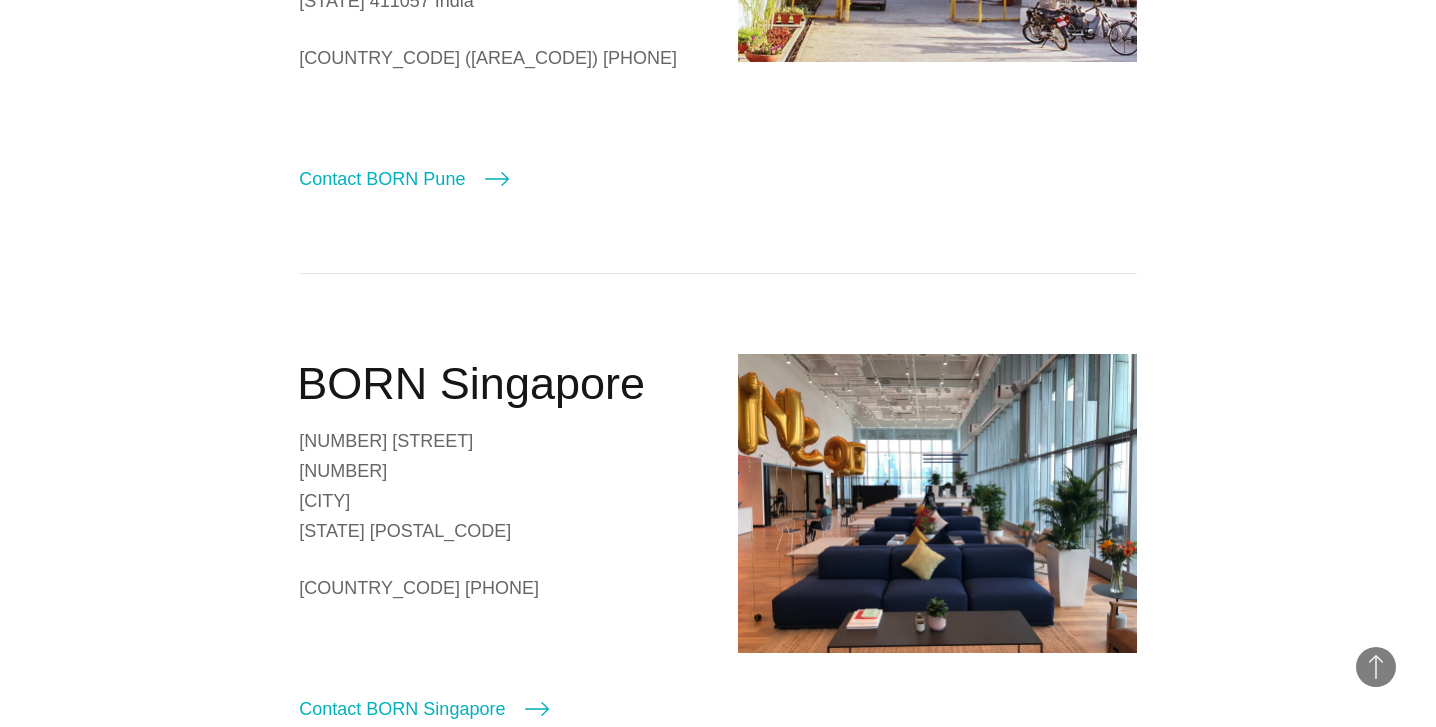 scroll, scrollTop: 1640, scrollLeft: 0, axis: vertical 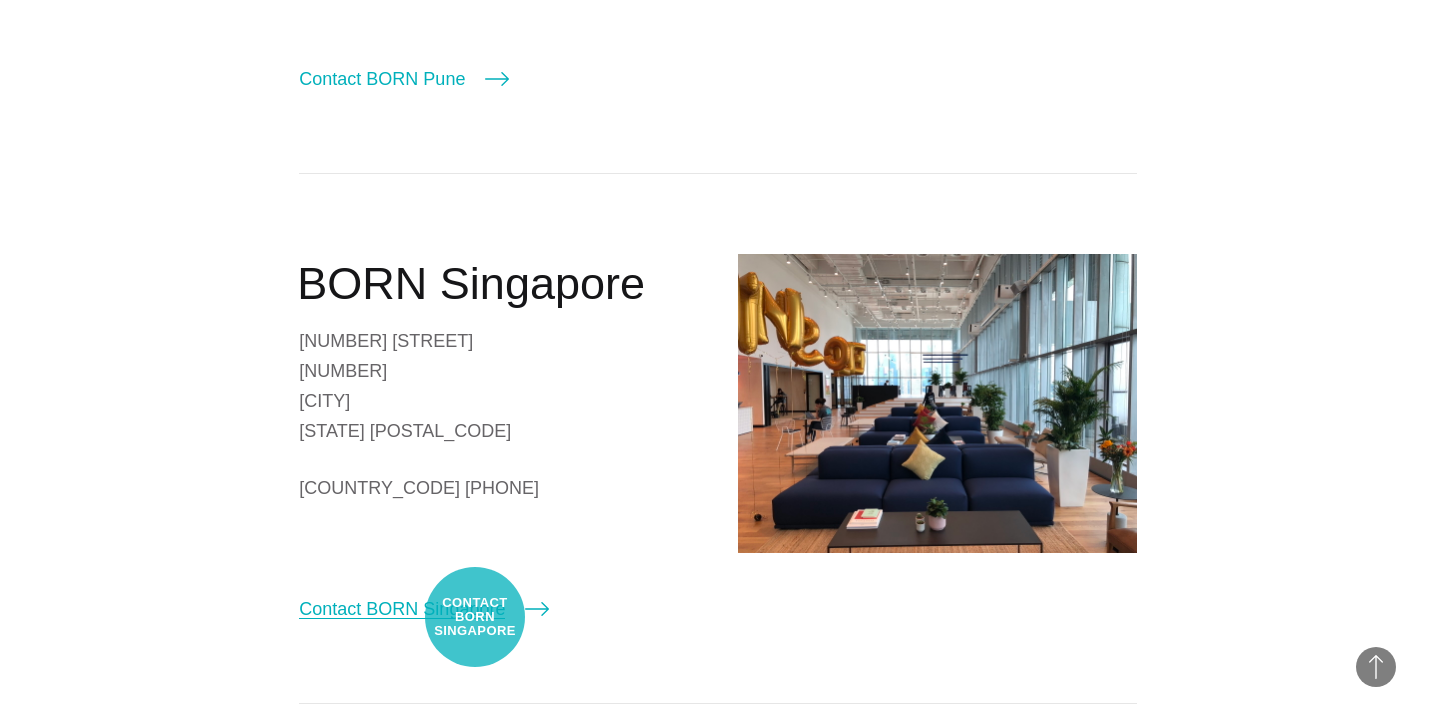 click on "Contact BORN Singapore" at bounding box center [424, 609] 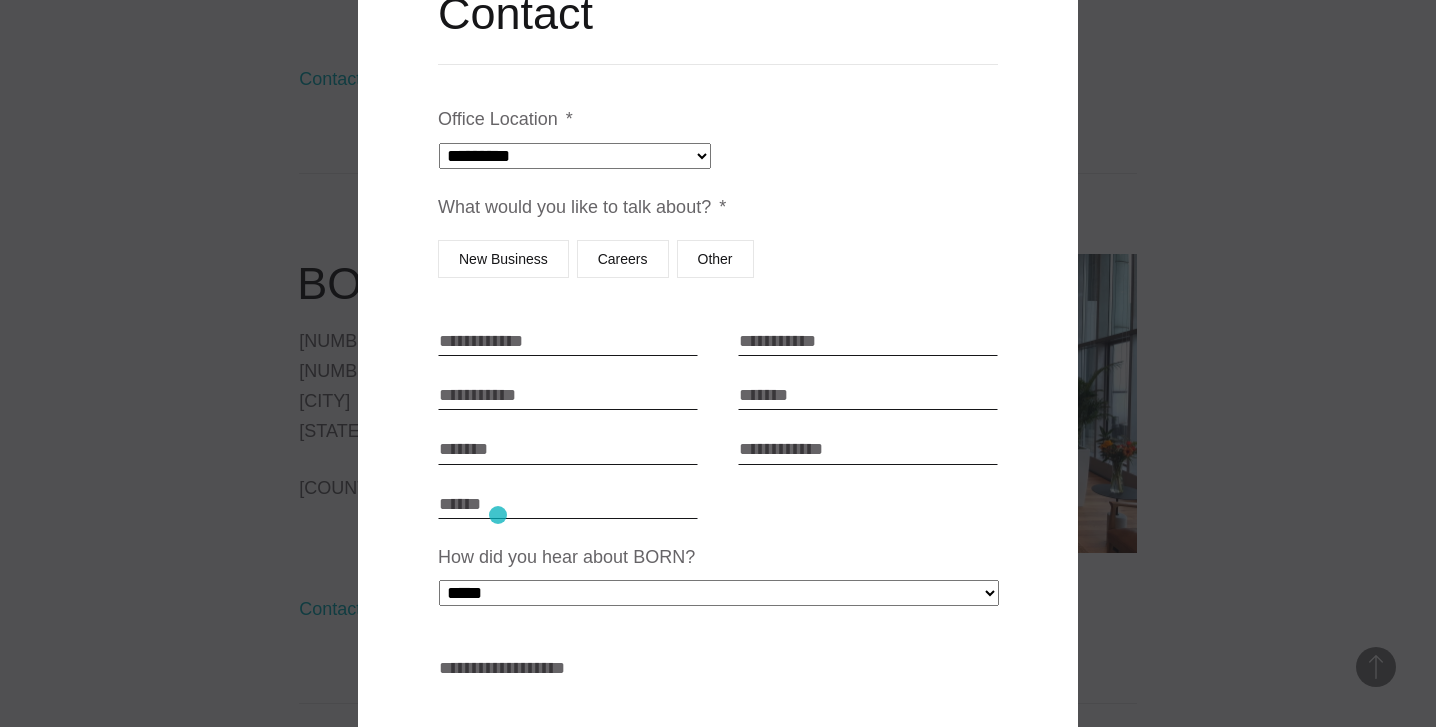 scroll, scrollTop: 182, scrollLeft: 0, axis: vertical 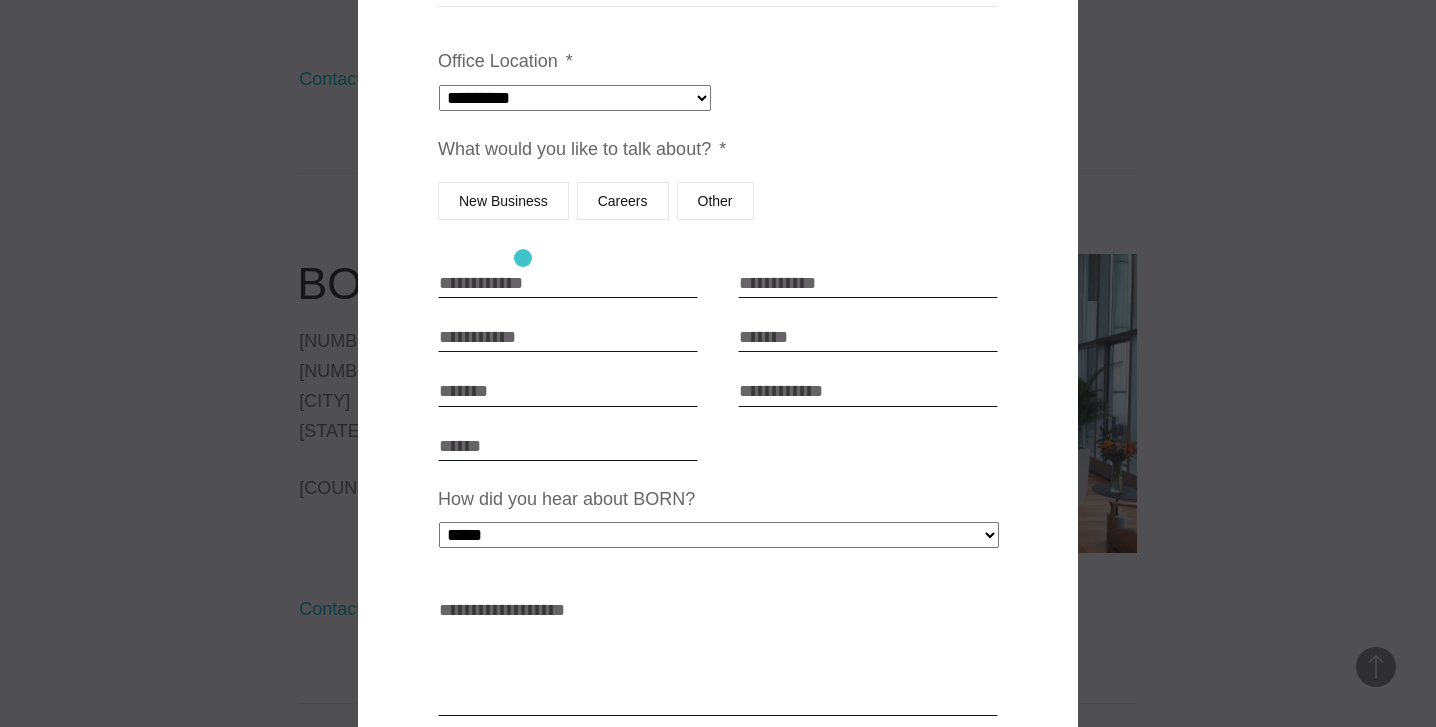click on "Office Location * [ADDRESS] What would you like to talk about? *
New Business
Careers
Other
First Name * [NAME]   Last Name * [NAME]   Telephone * [PHONE]   Email *
[EMAIL]
Company [NAME]   Project Type   Budget   How did you hear about BORN? [NAME] [NAME] [NAME] [NAME] [NAME] [NAME] [NAME] [NAME] [NAME] Link to portfolio
Upload your resume (PDF Only) * Attach file Accepted file types: pdf, Max. file size: 20 MB. Have you worked for an agency before? *
Yes
No
How can we help? * * Cover letter * * *
I confirm that I have read and agree to Born Groups  Privacy Notice  and/or  Applicant Privacy Notice  and consent to share my information.
CAPTCHA Phone" at bounding box center [718, 495] 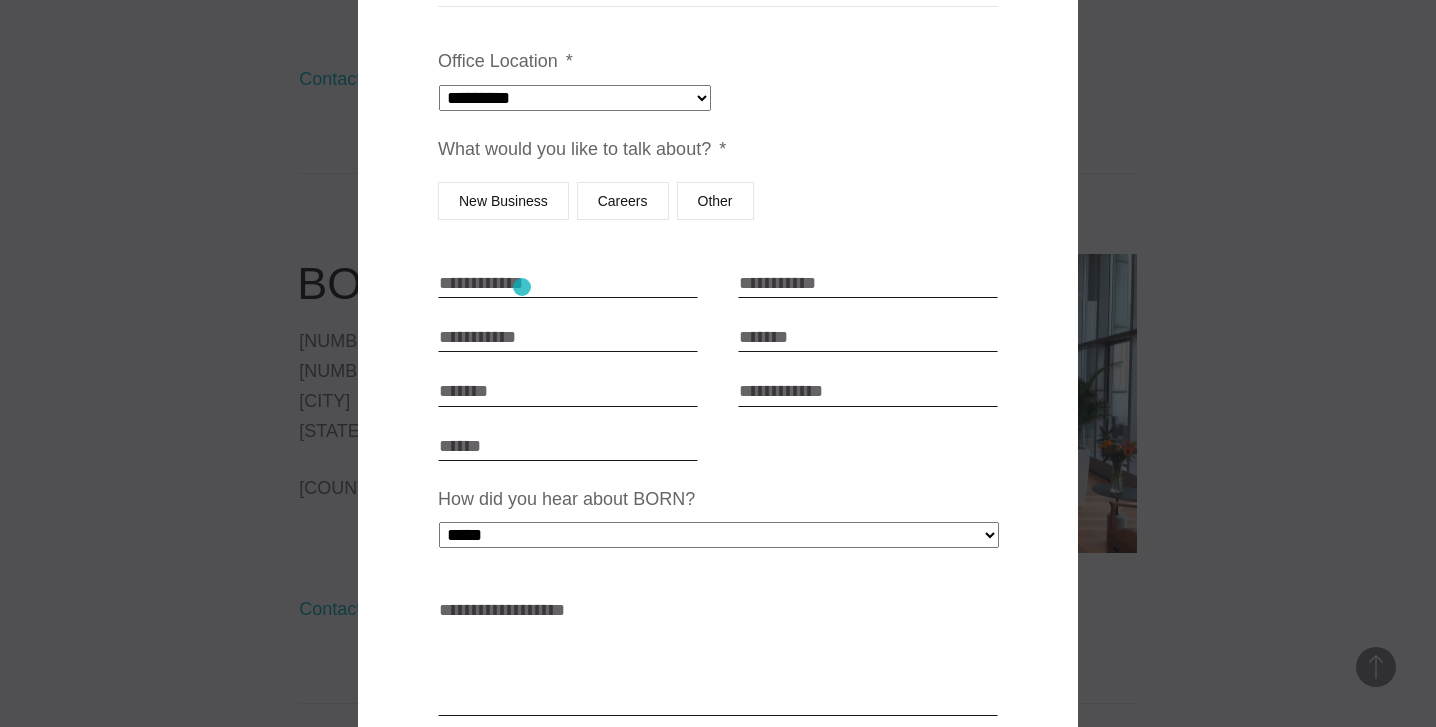 click on "First Name * [NAME]" at bounding box center (568, 283) 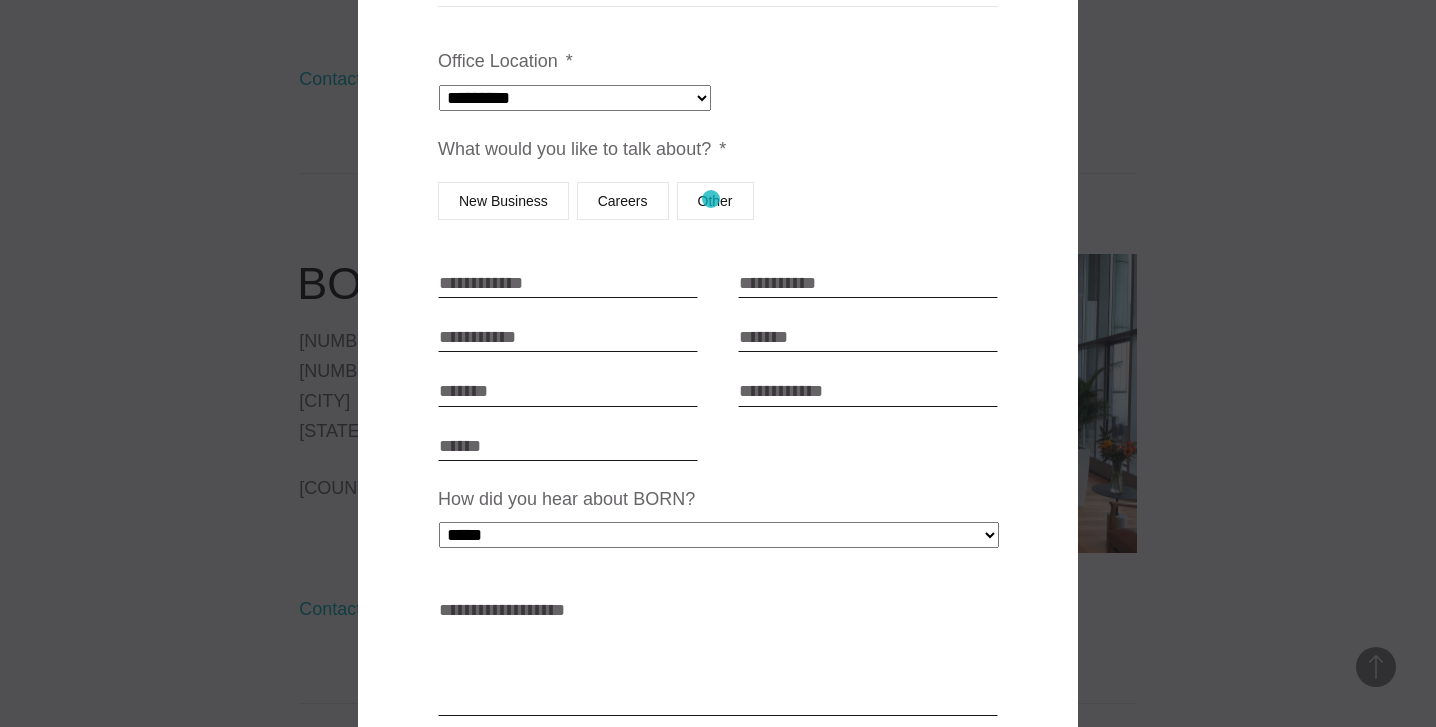 click on "Other" at bounding box center (715, 201) 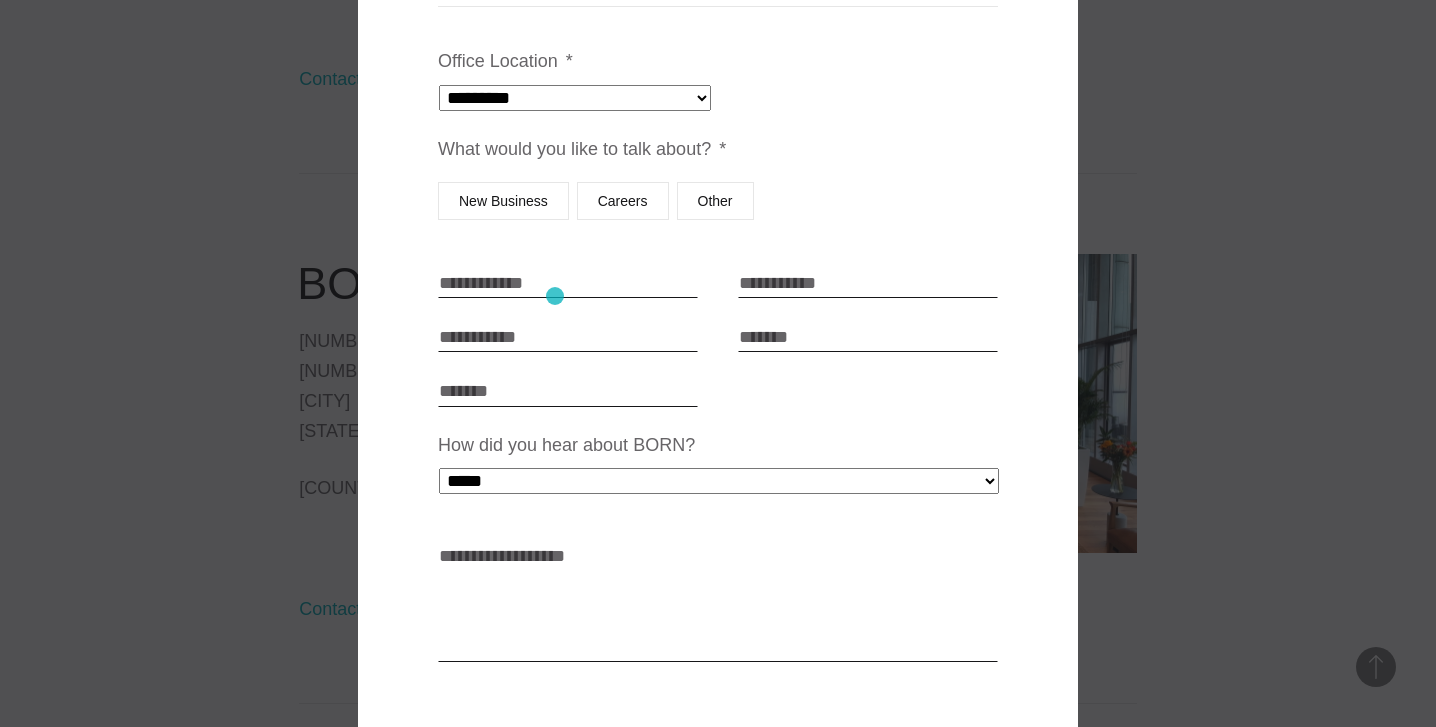 click on "First Name * [NAME]" at bounding box center [568, 283] 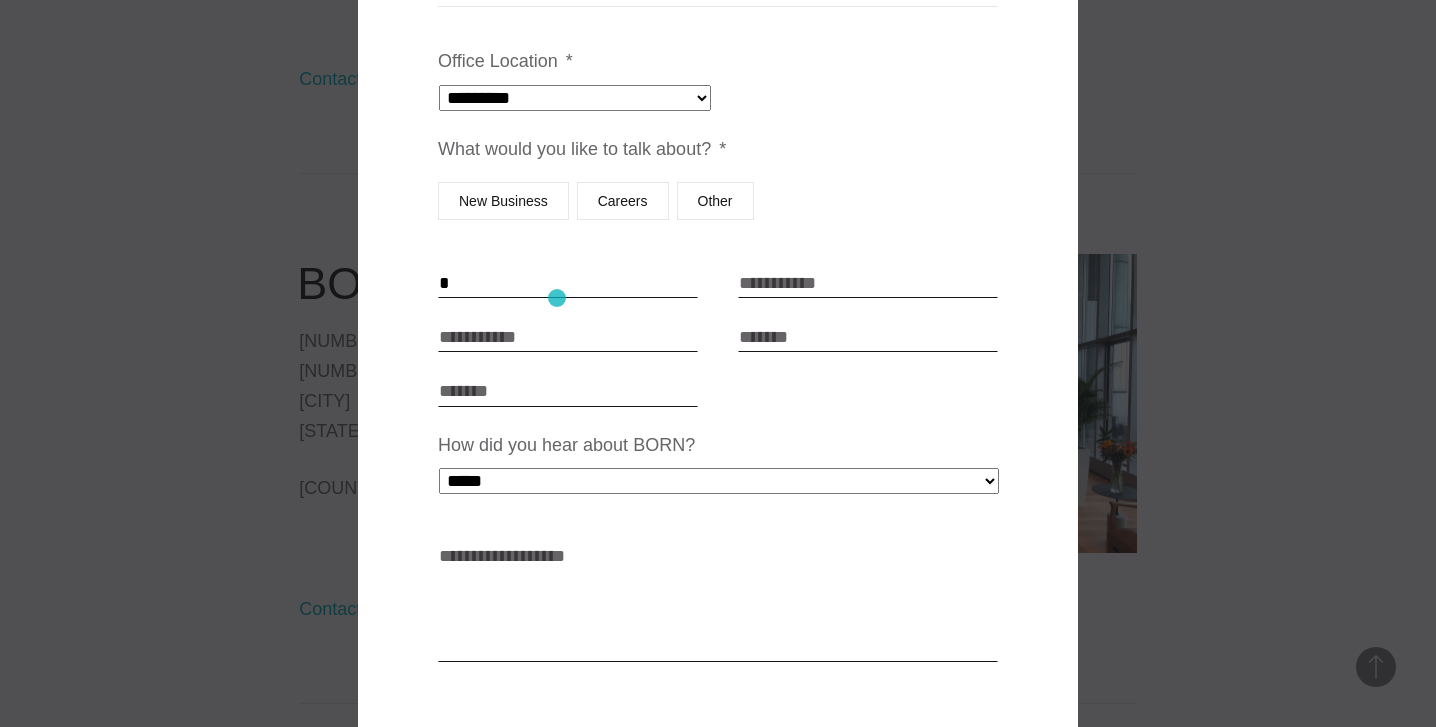 type on "*******" 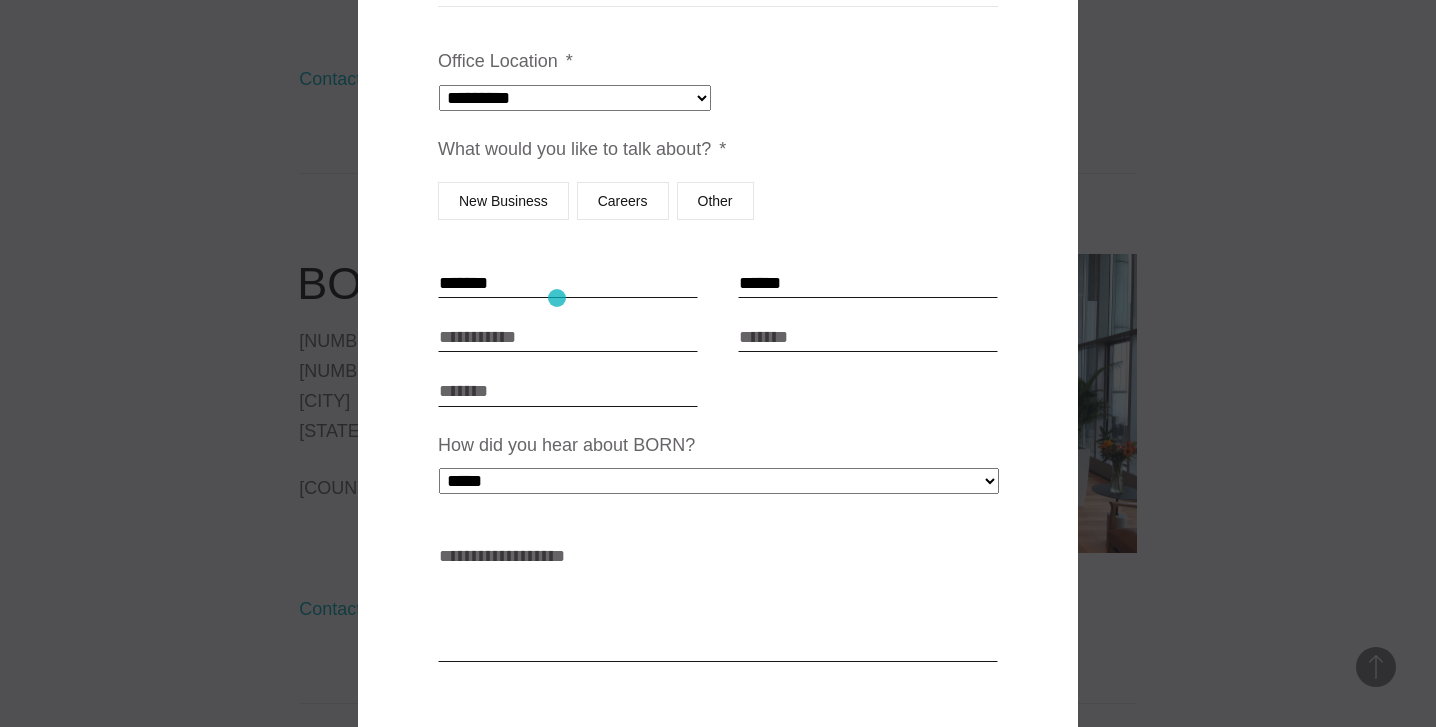 type on "**********" 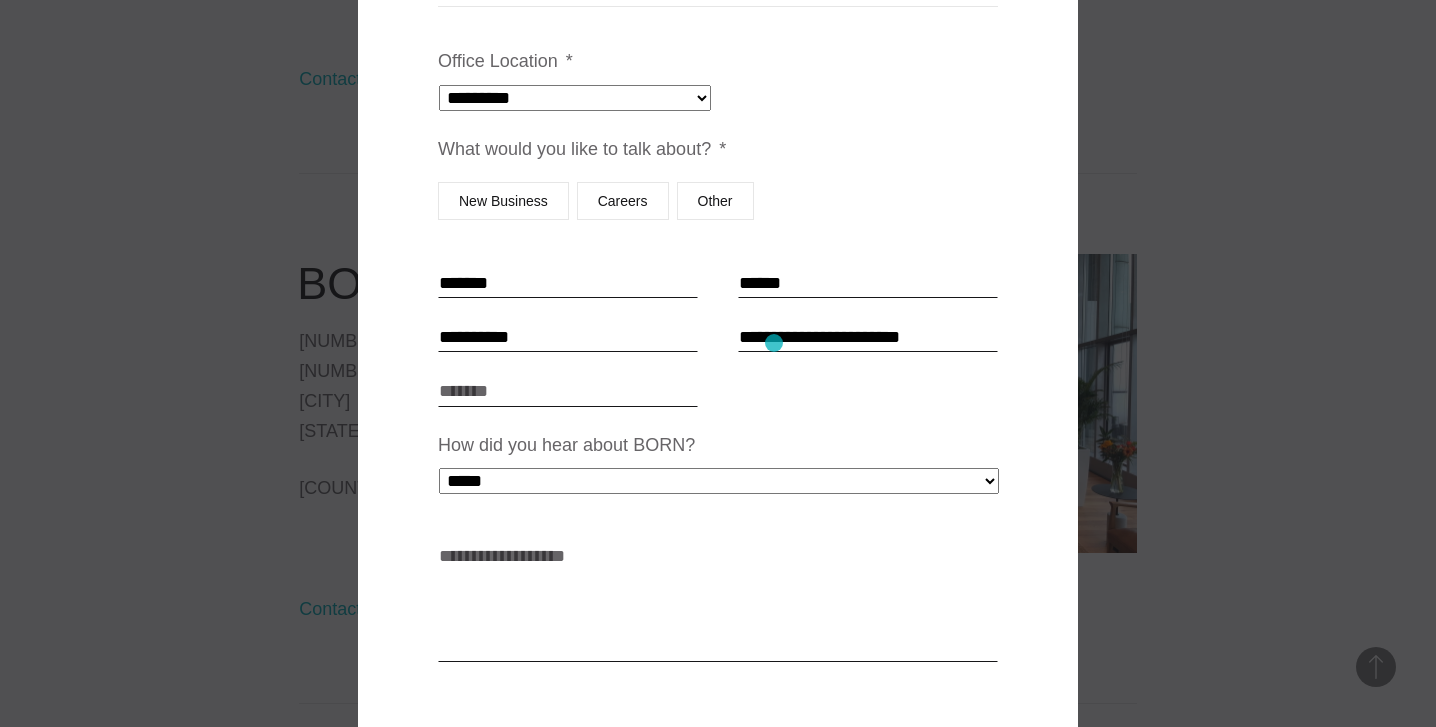 click on "**********" at bounding box center [868, 337] 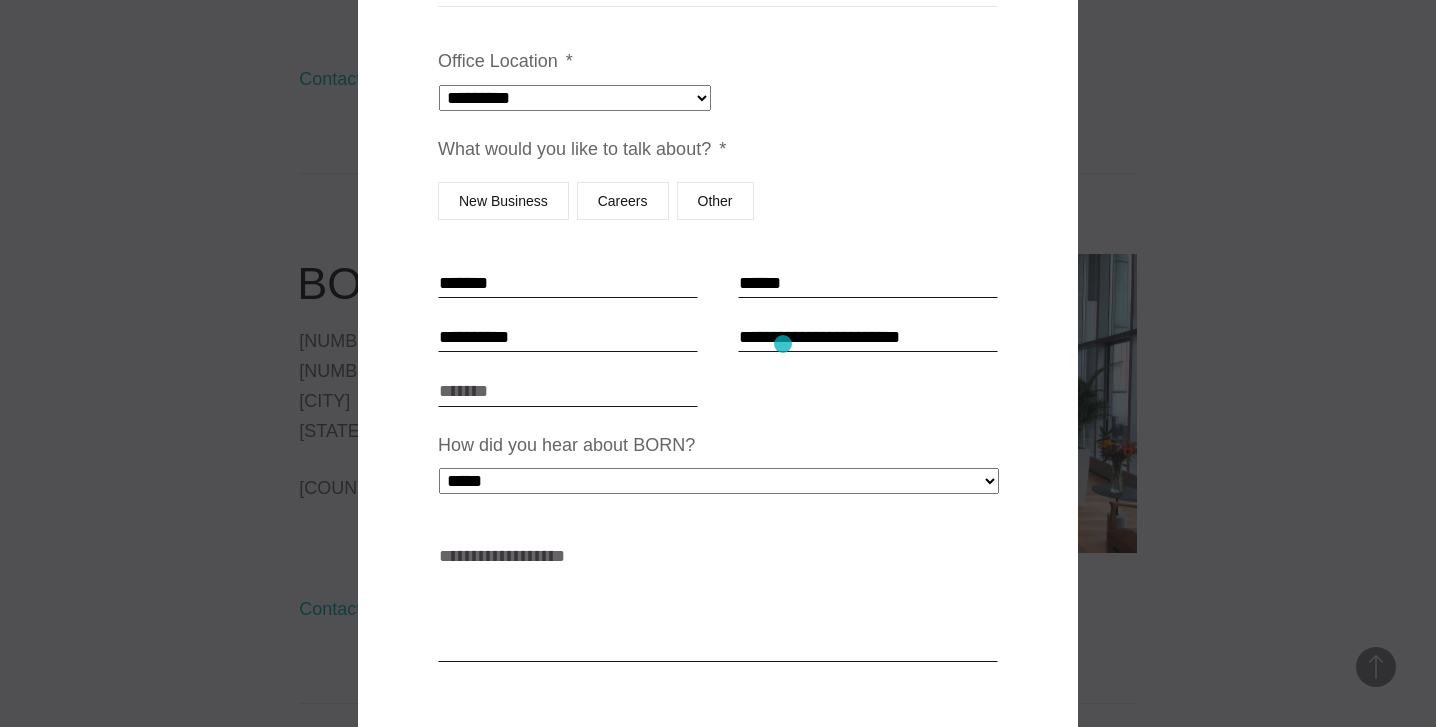 click on "**********" at bounding box center [868, 337] 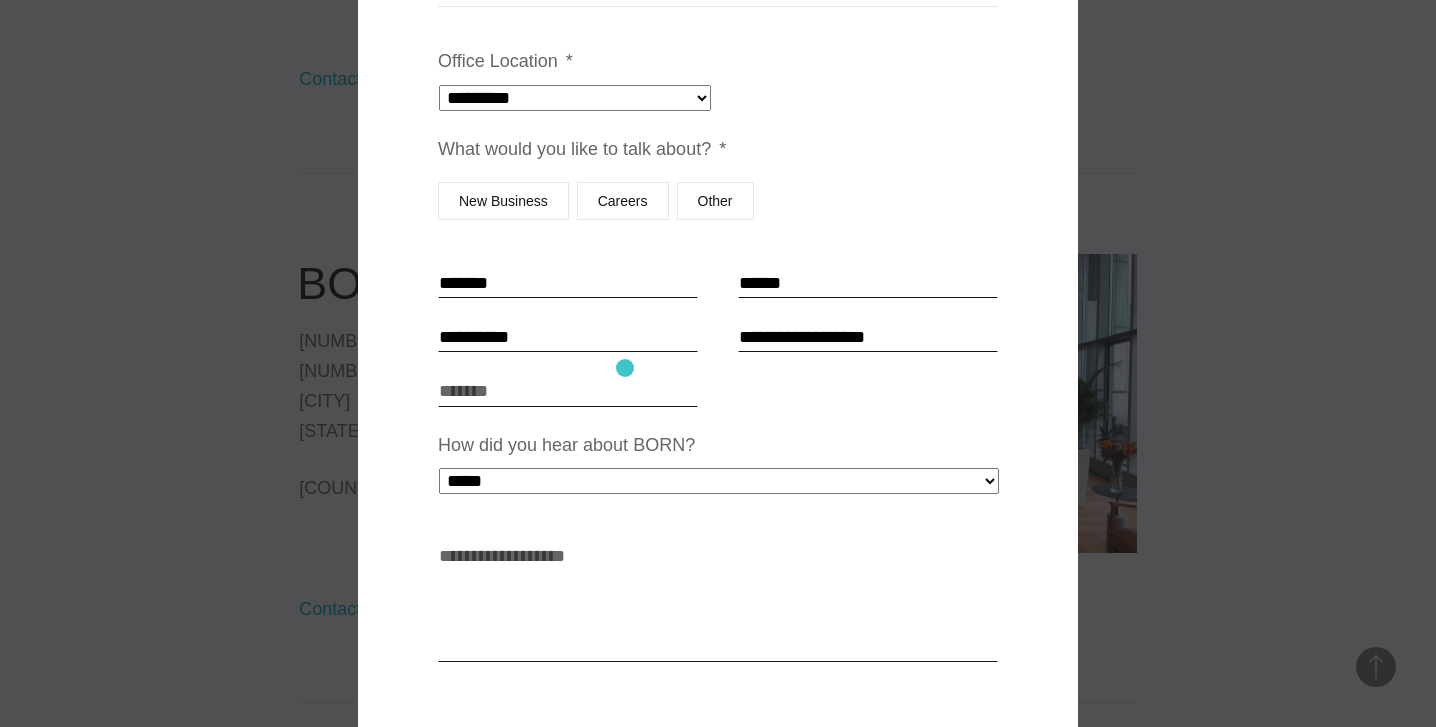 type on "**********" 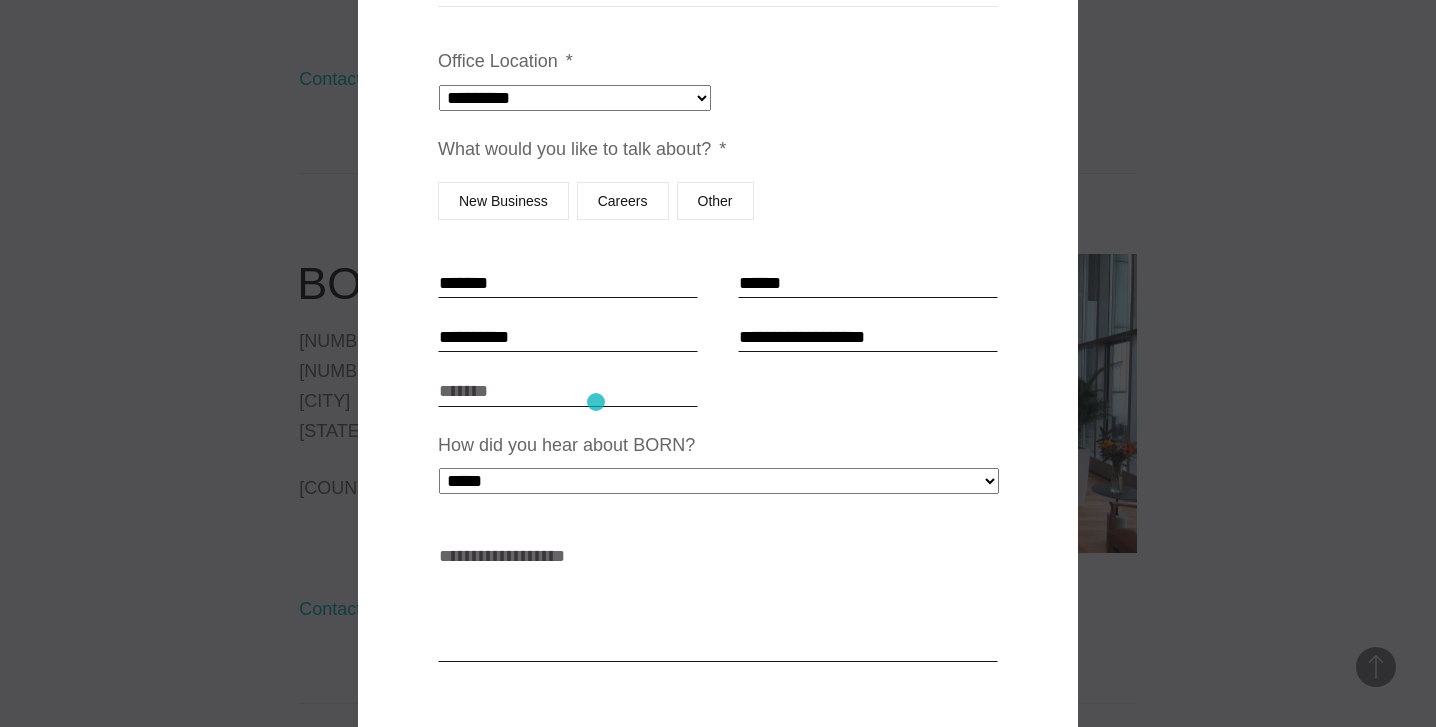 click on "Company" at bounding box center [568, 391] 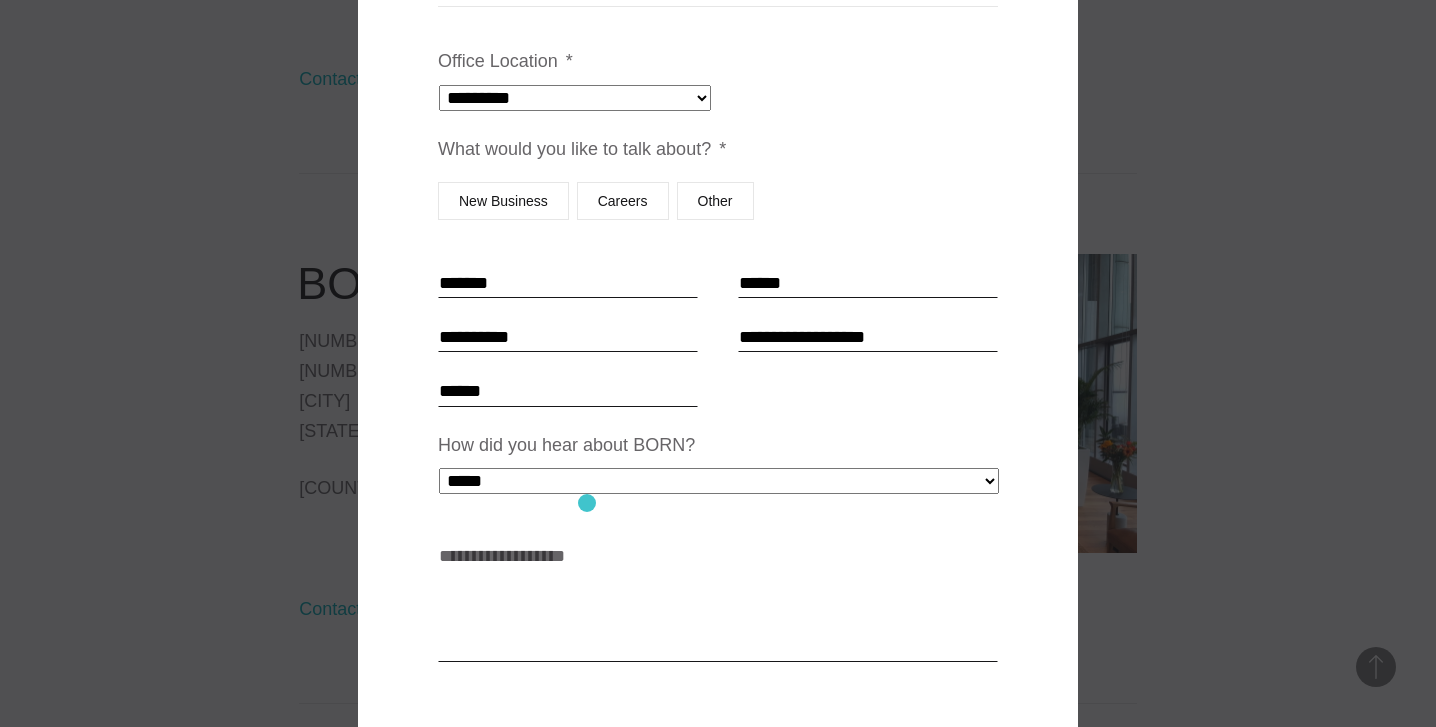 type on "******" 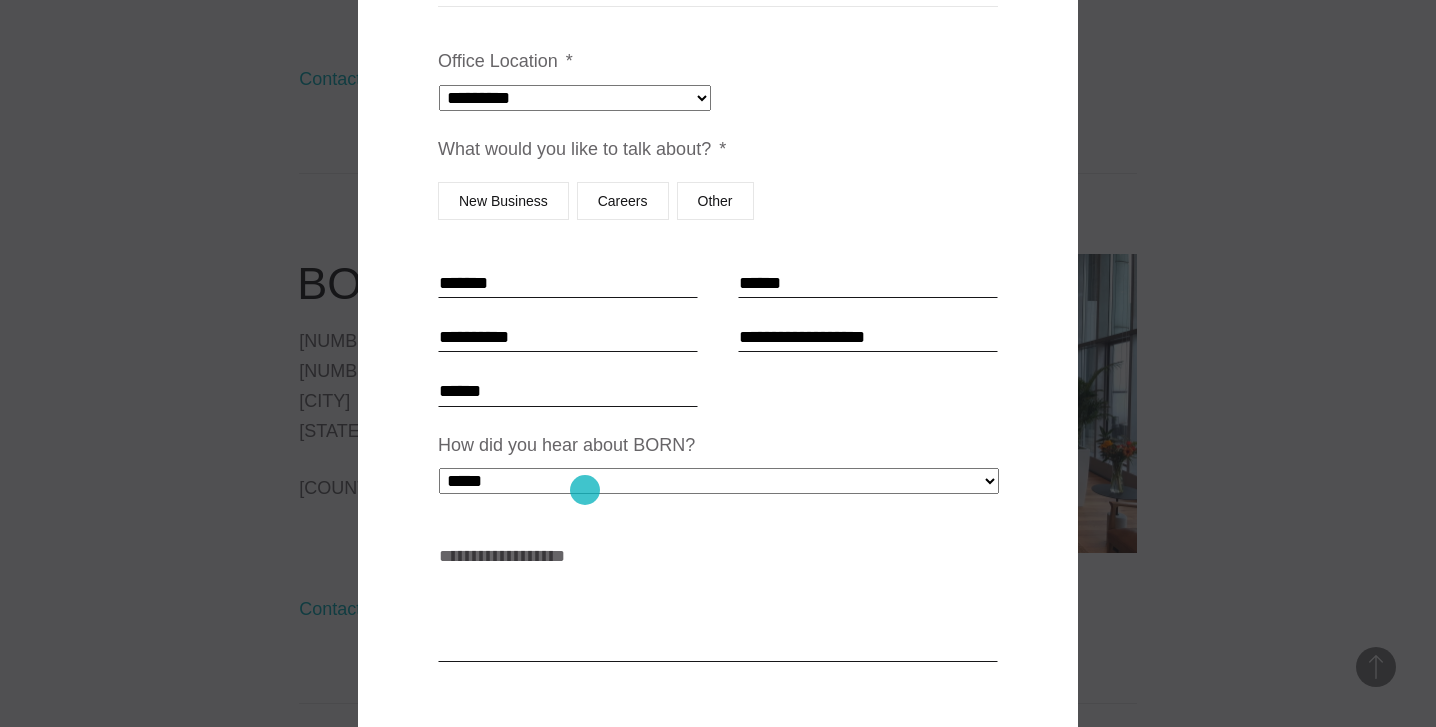 select on "*****" 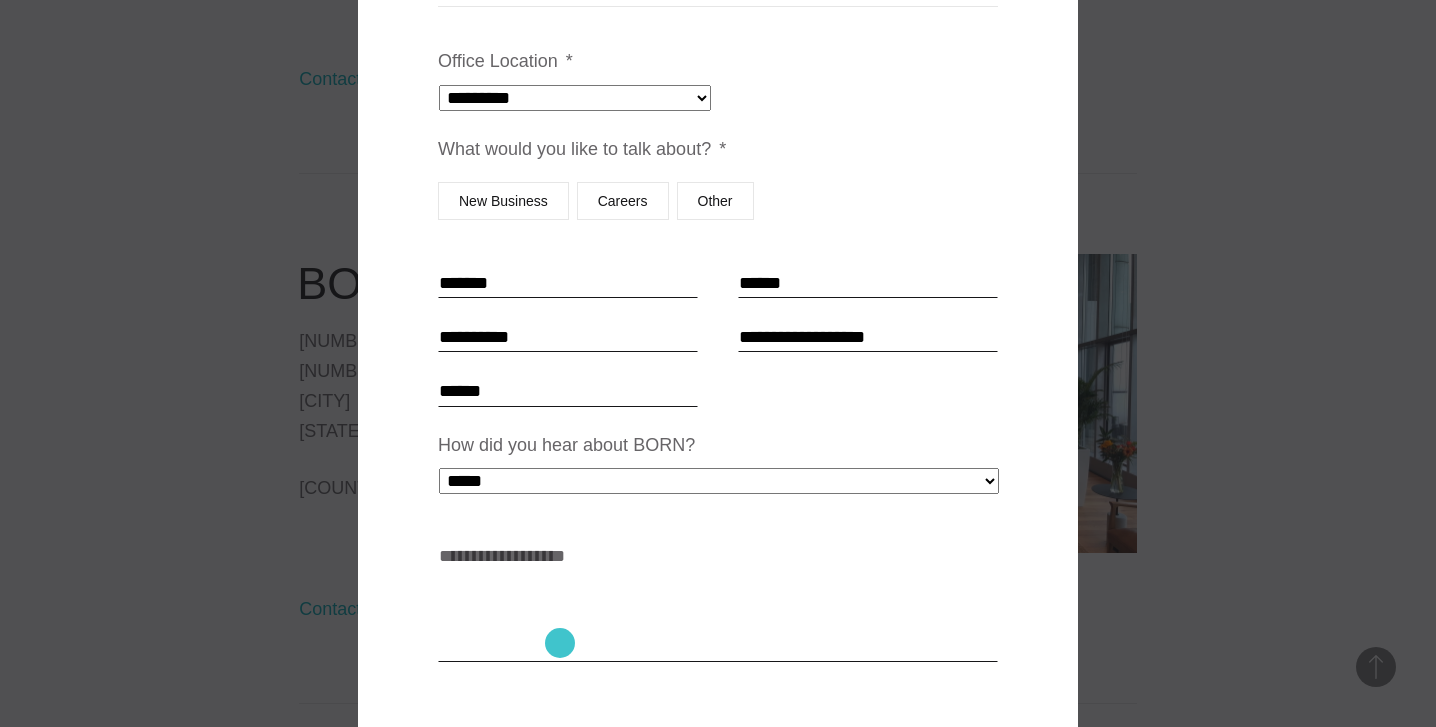 click on "How can we help? * *" at bounding box center [718, 602] 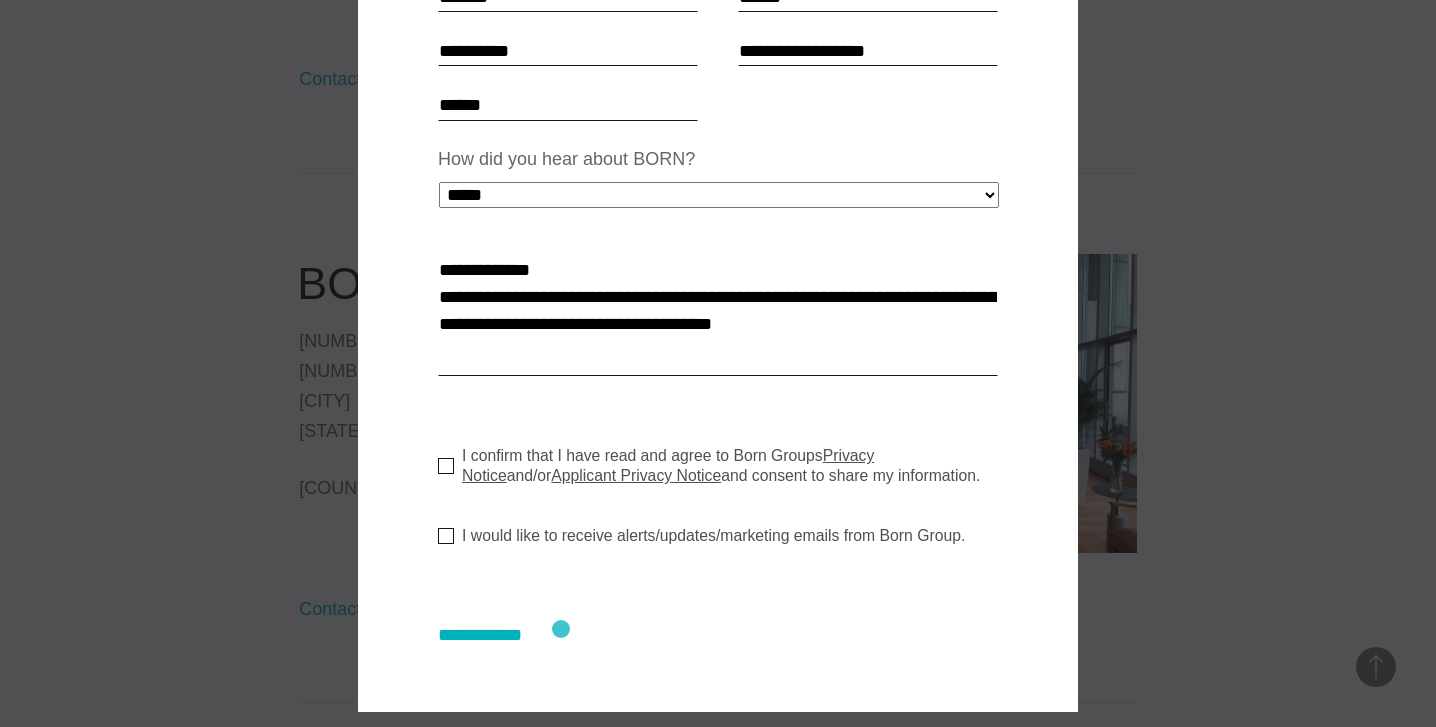 scroll, scrollTop: 467, scrollLeft: 0, axis: vertical 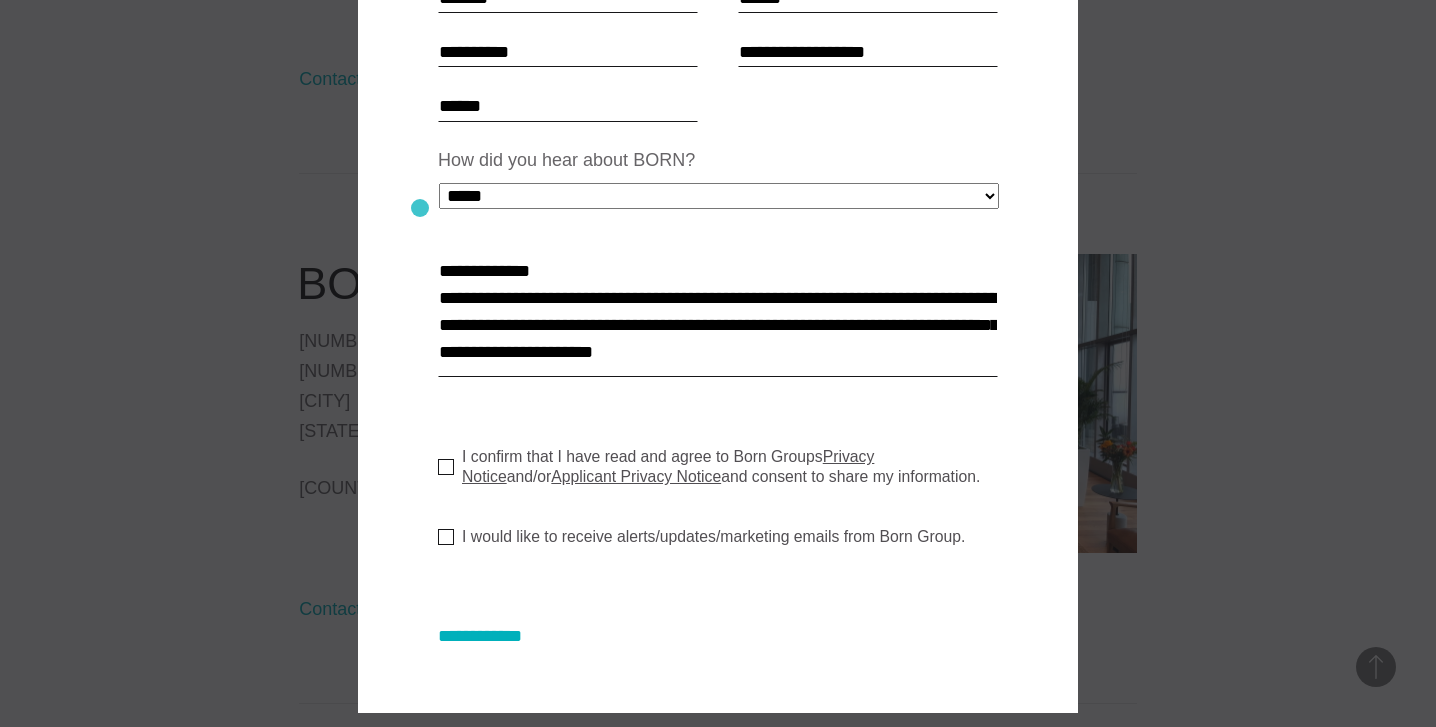 drag, startPoint x: 766, startPoint y: 367, endPoint x: 420, endPoint y: 208, distance: 380.78473 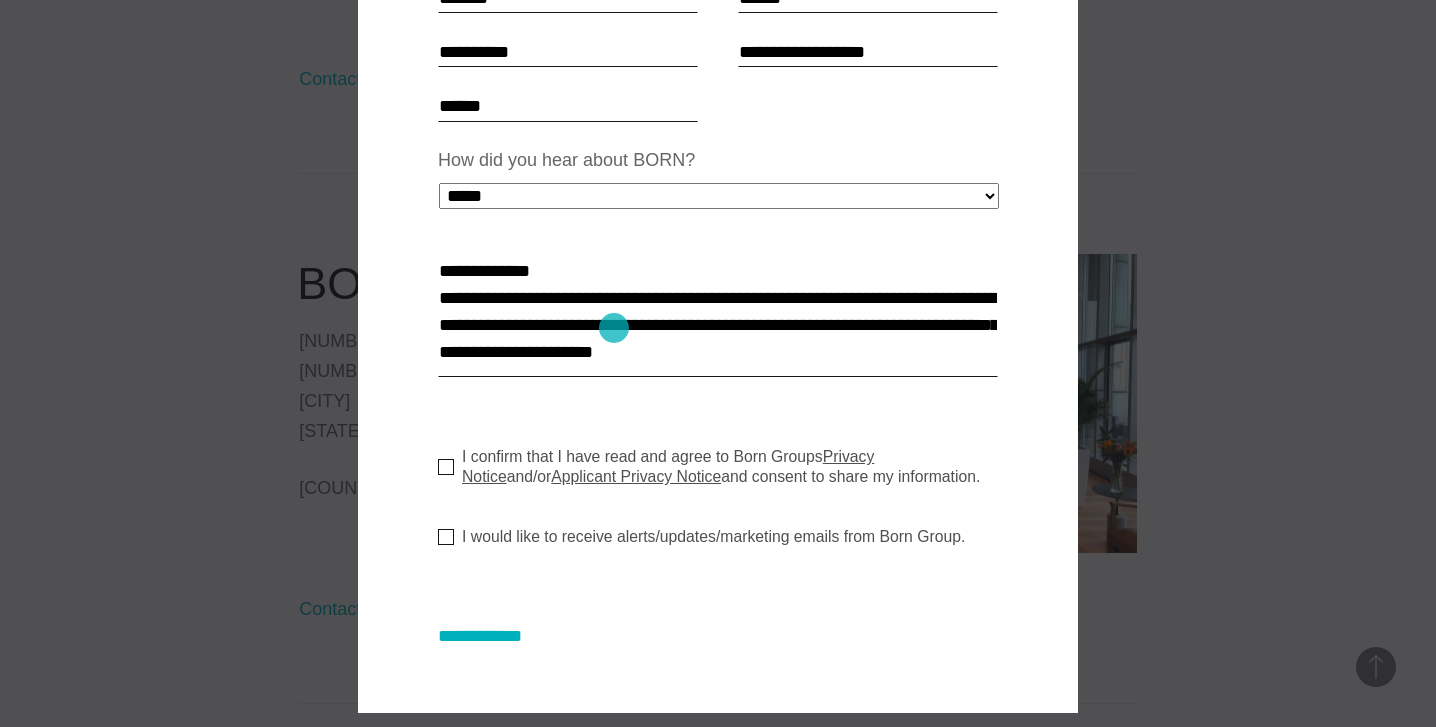 paste on "[ADDRESS]" 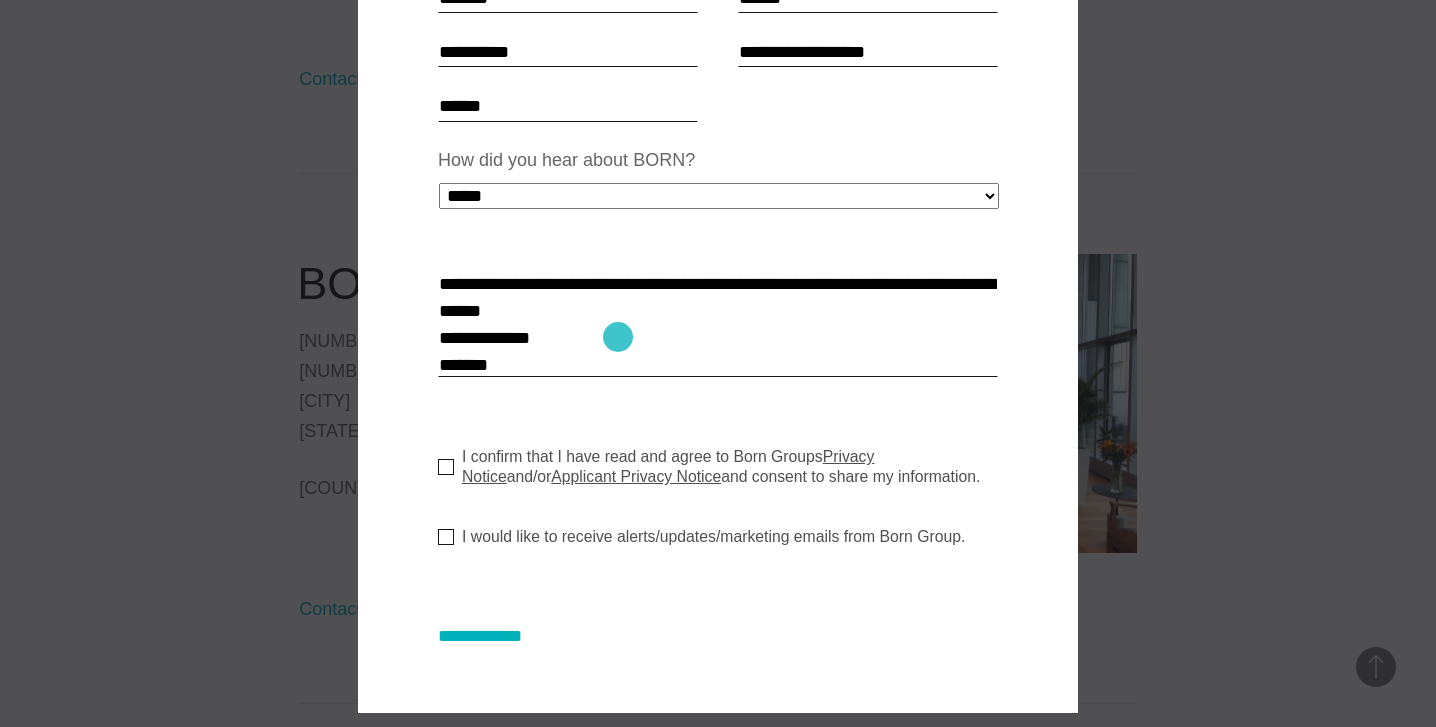 scroll, scrollTop: 0, scrollLeft: 0, axis: both 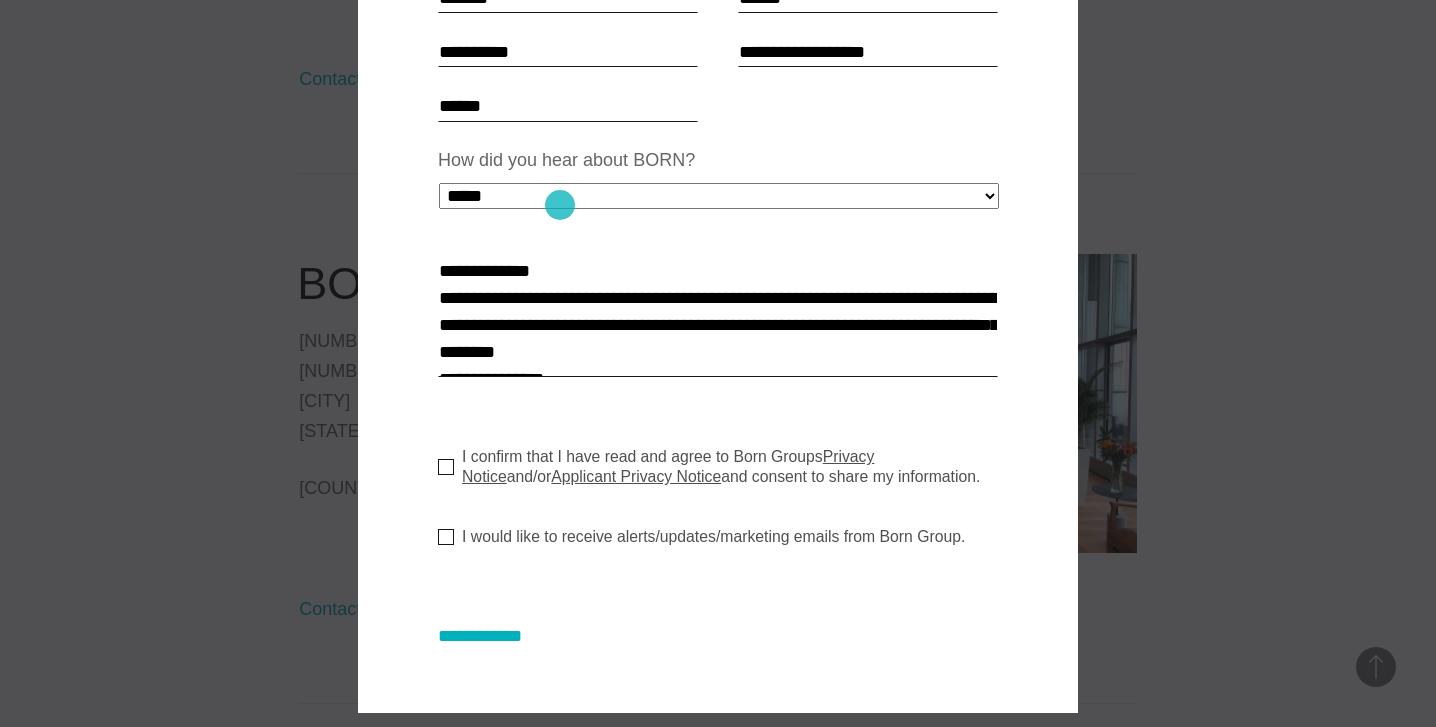 drag, startPoint x: 602, startPoint y: 357, endPoint x: 561, endPoint y: 204, distance: 158.39824 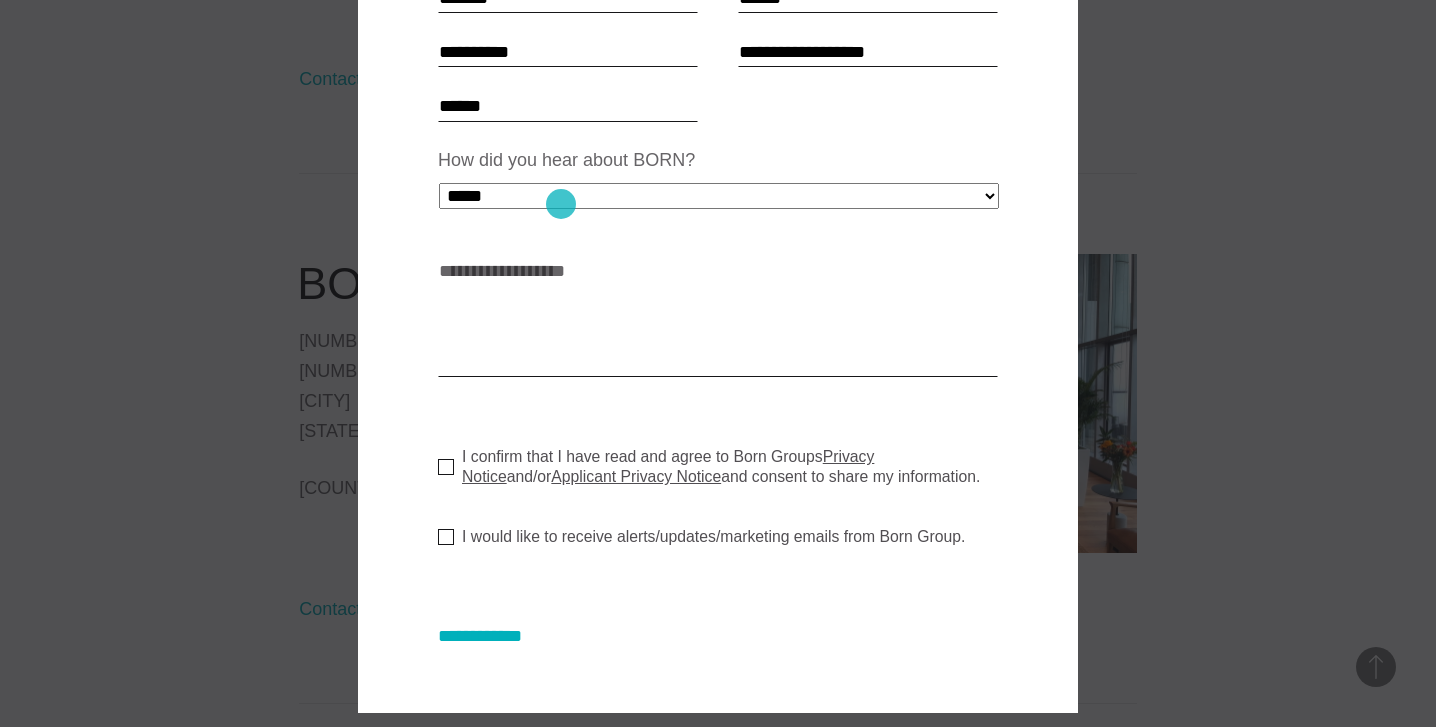 paste on "[ADDRESS]" 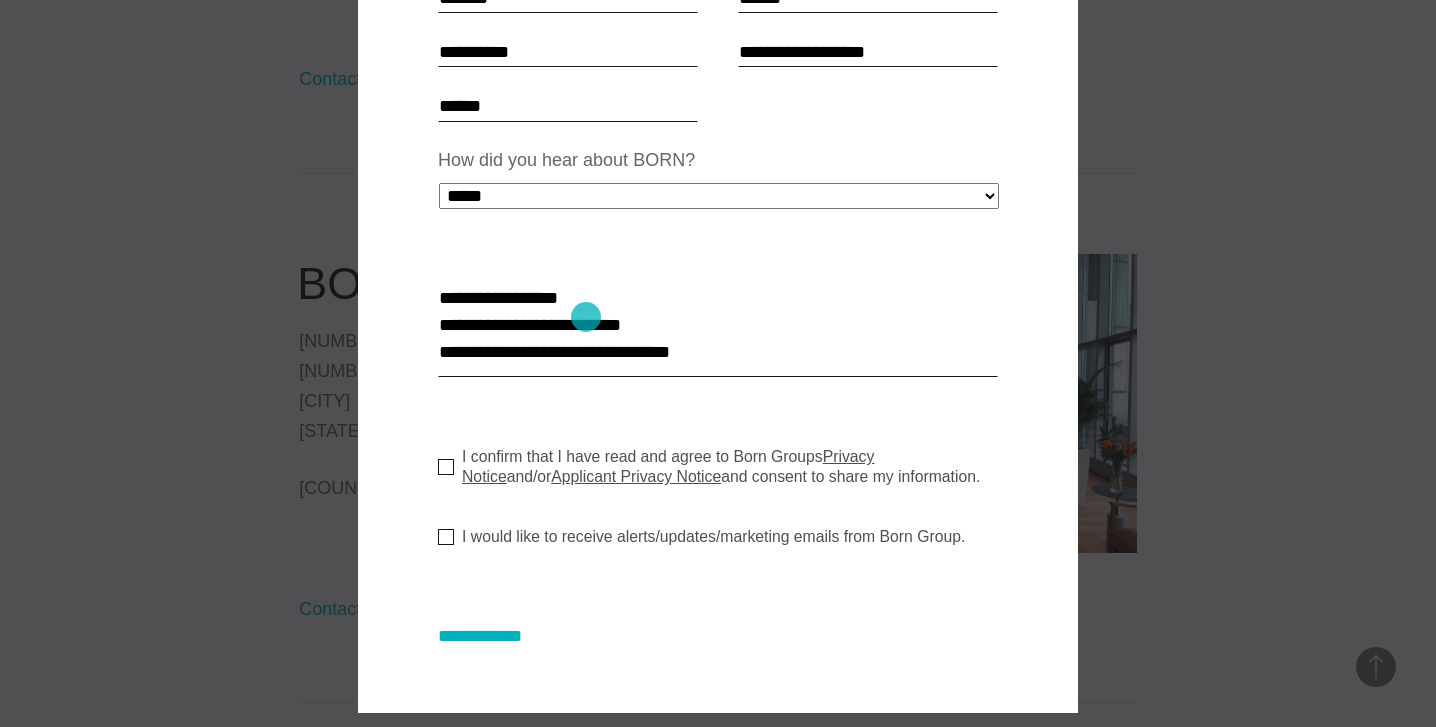 scroll, scrollTop: 0, scrollLeft: 0, axis: both 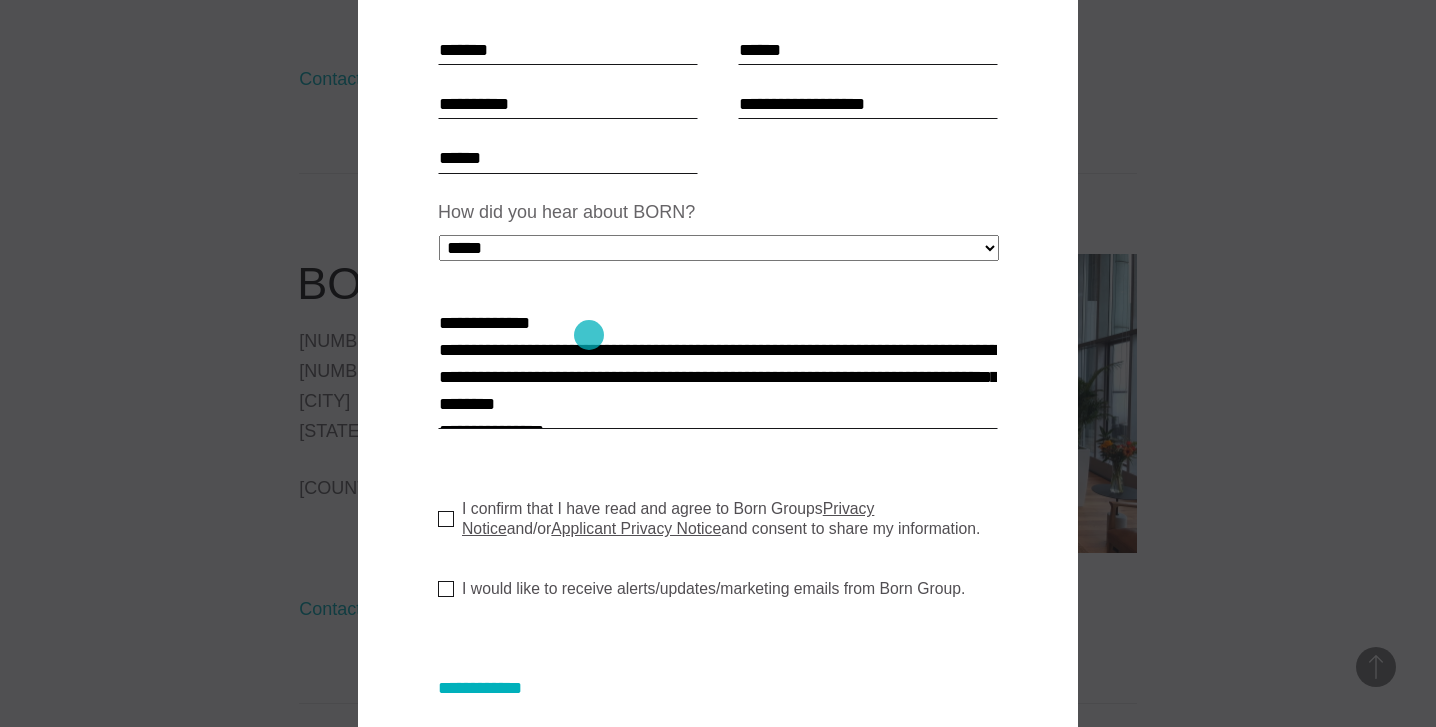 click on "[ADDRESS]" at bounding box center (718, 369) 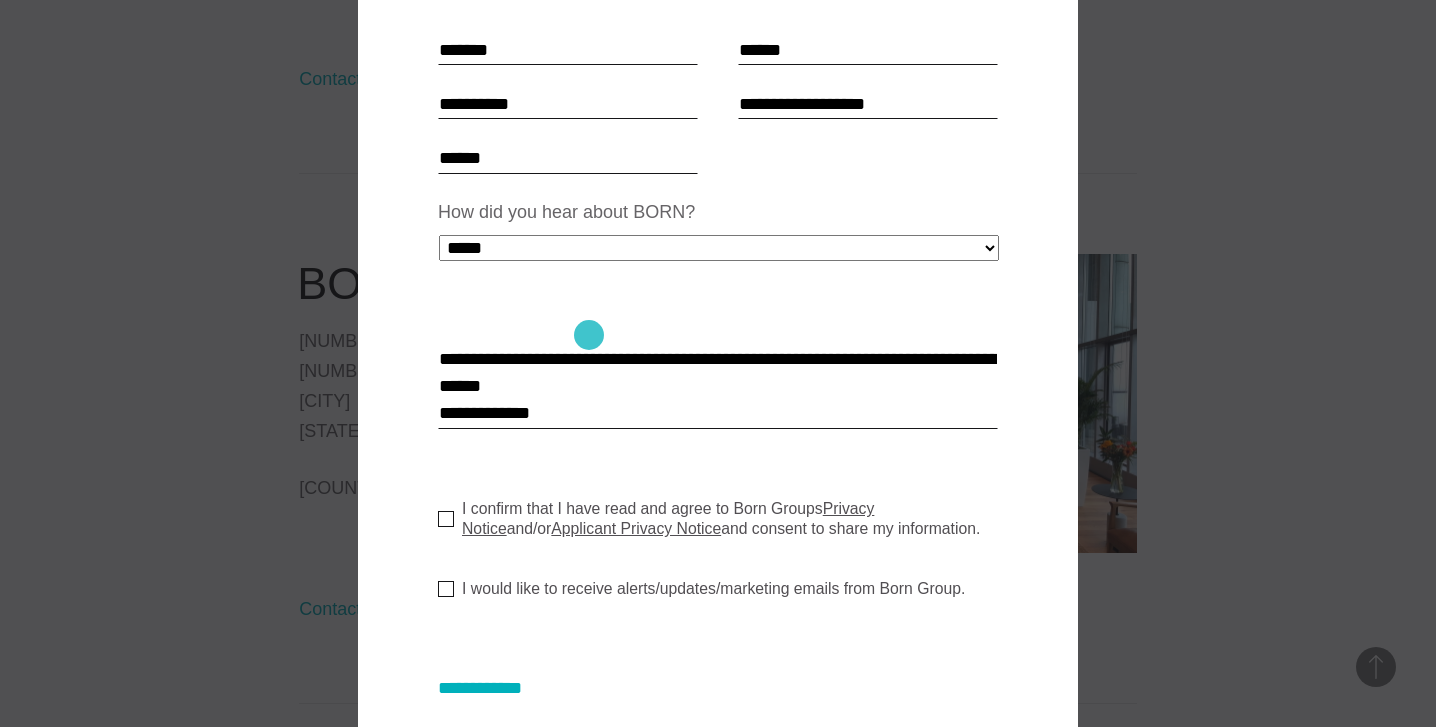 scroll, scrollTop: 260, scrollLeft: 0, axis: vertical 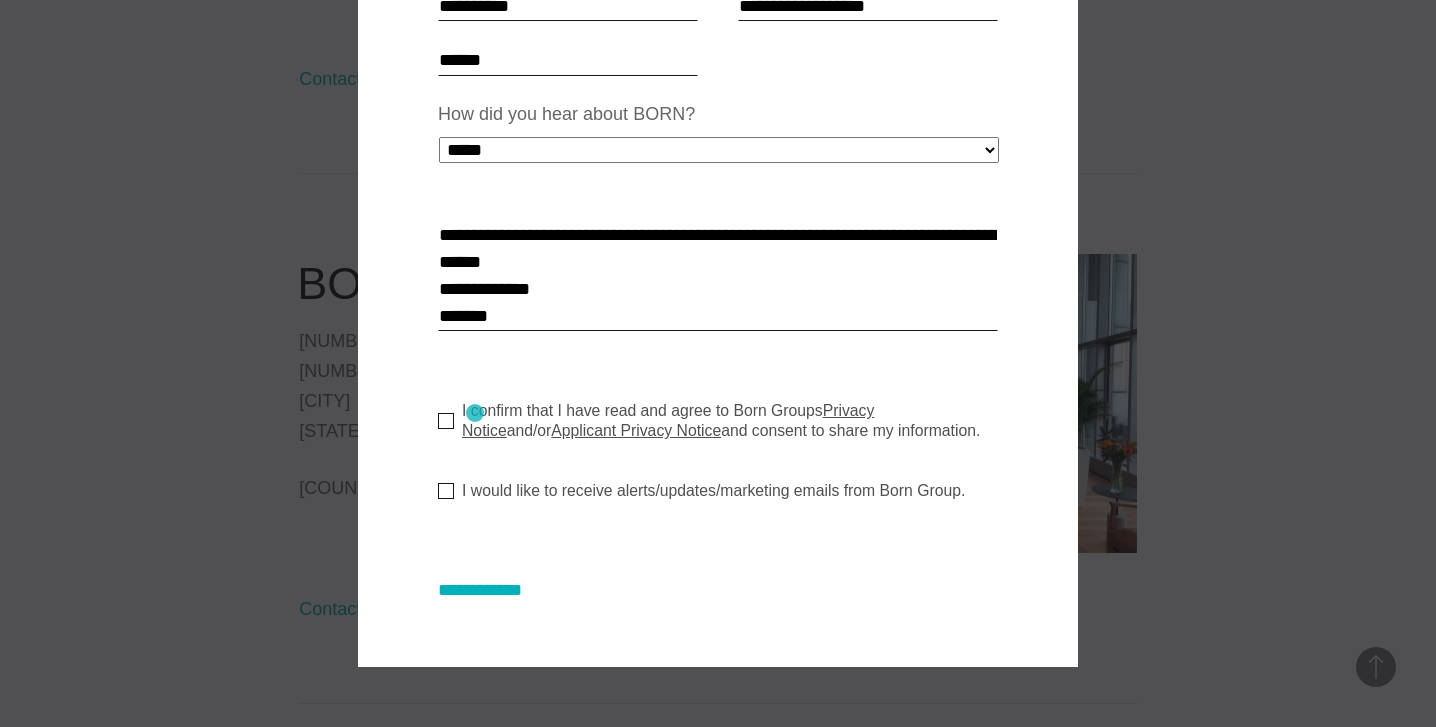 type on "[ADDRESS]" 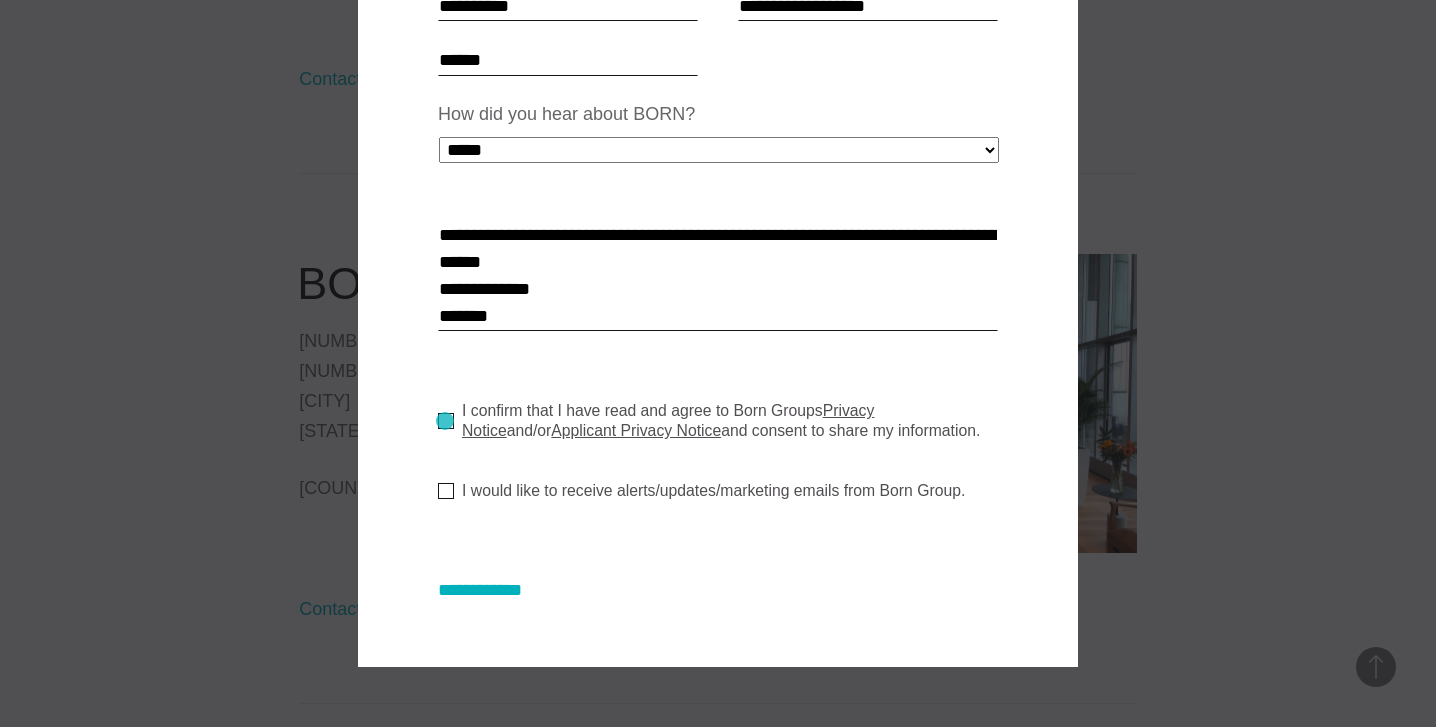 click on "I confirm that I have read and agree to Born Groups  Privacy Notice  and/or  Applicant Privacy Notice  and consent to share my information." at bounding box center [726, 421] 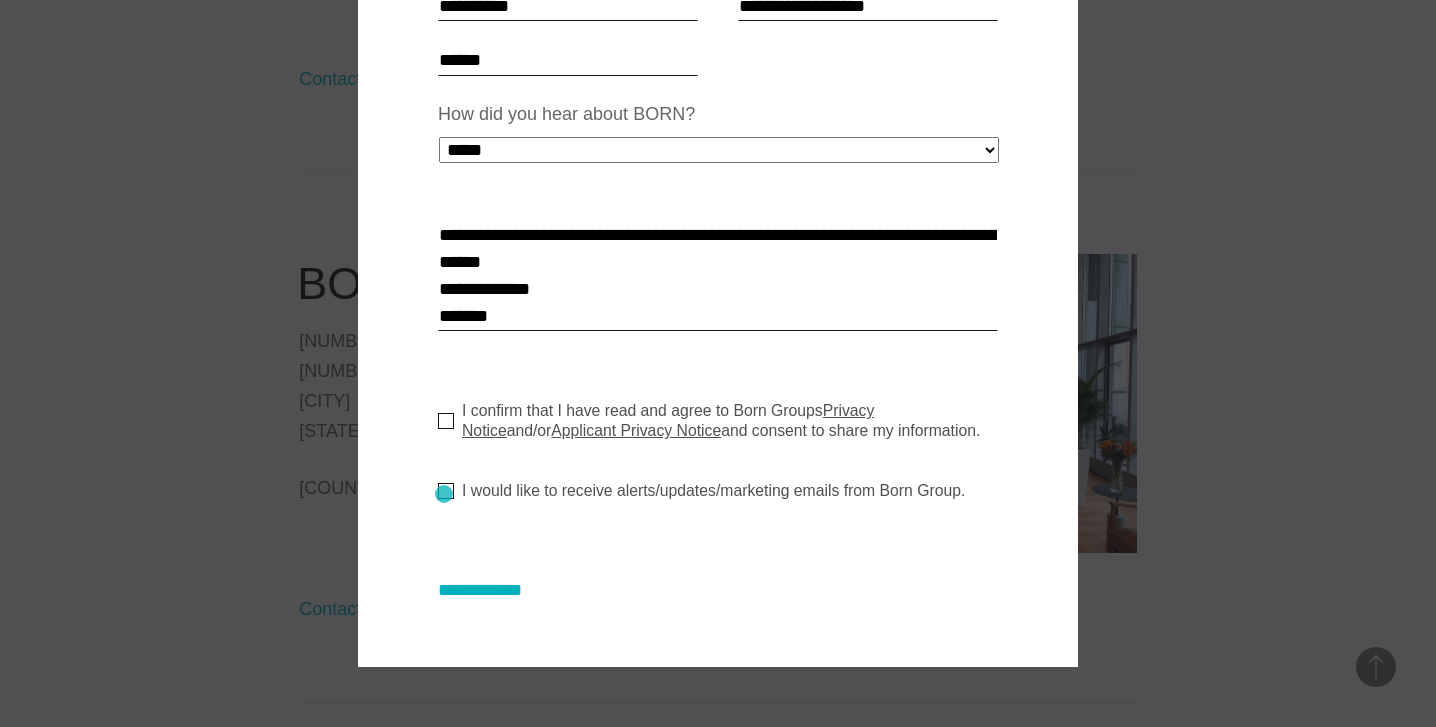 click on "I would like to receive alerts/updates/marketing emails from Born Group." at bounding box center [701, 491] 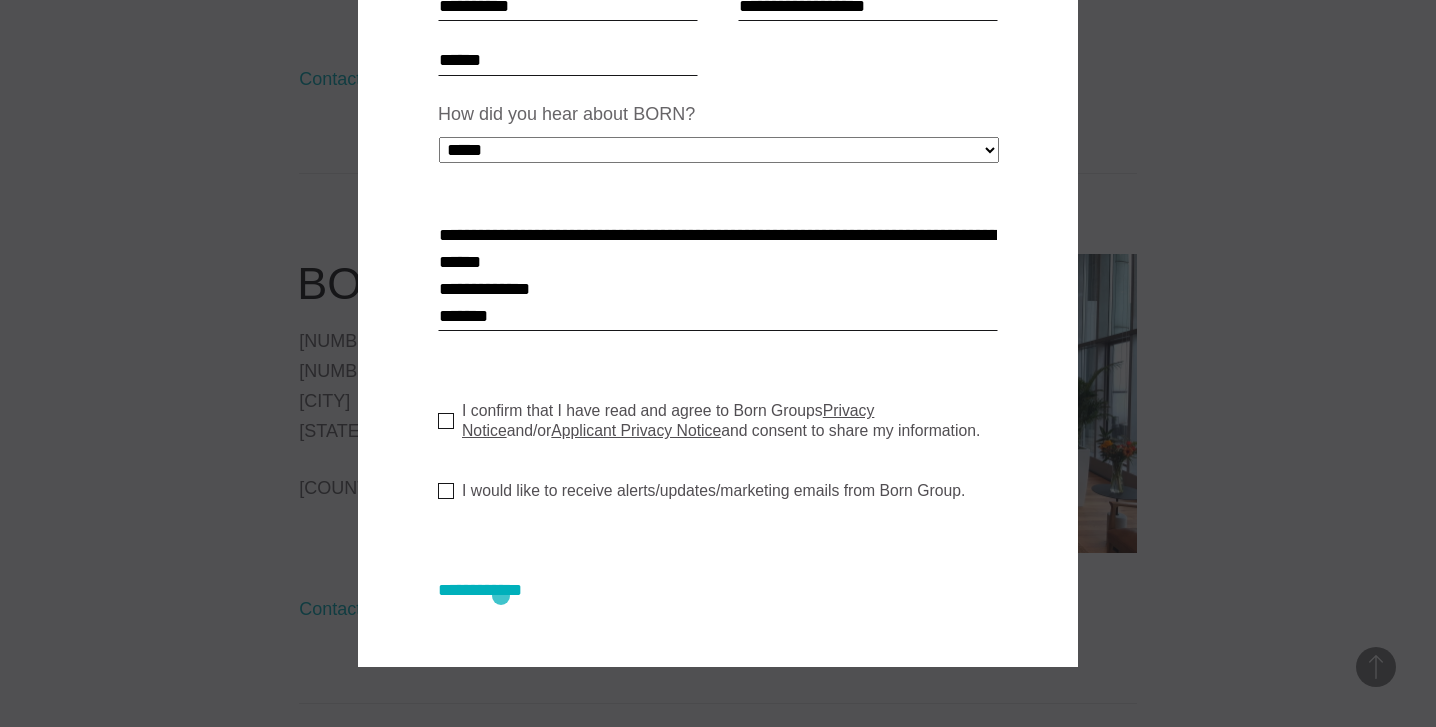 click on "[ADDRESS]" at bounding box center [500, 590] 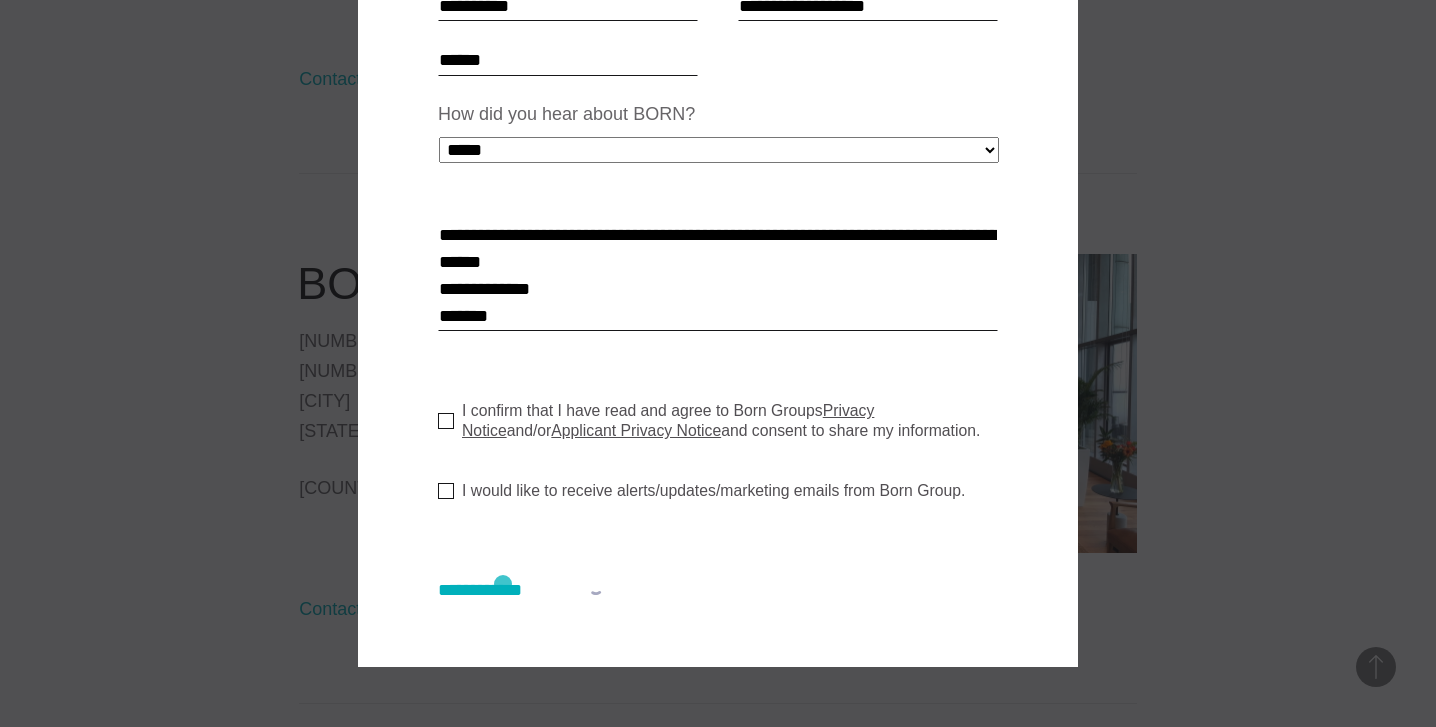 scroll, scrollTop: 1769, scrollLeft: 0, axis: vertical 